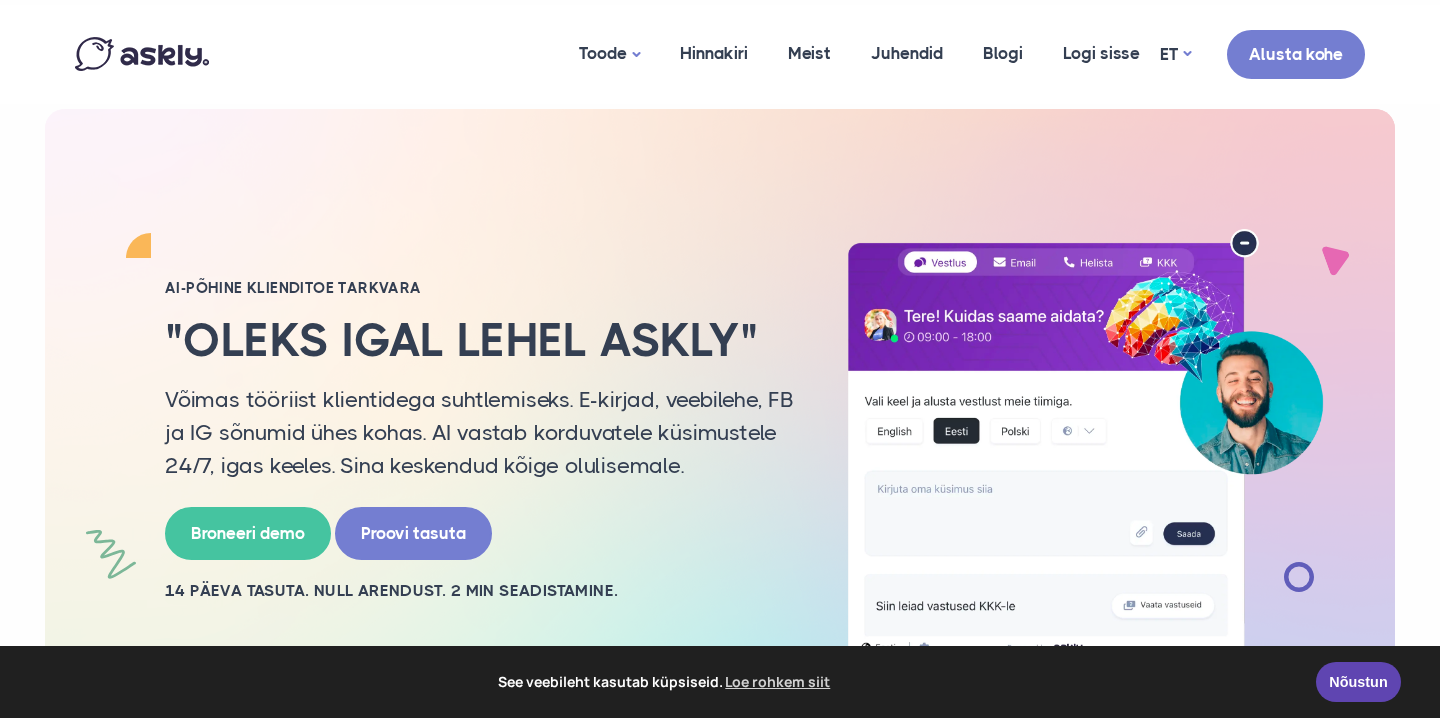scroll, scrollTop: 0, scrollLeft: 0, axis: both 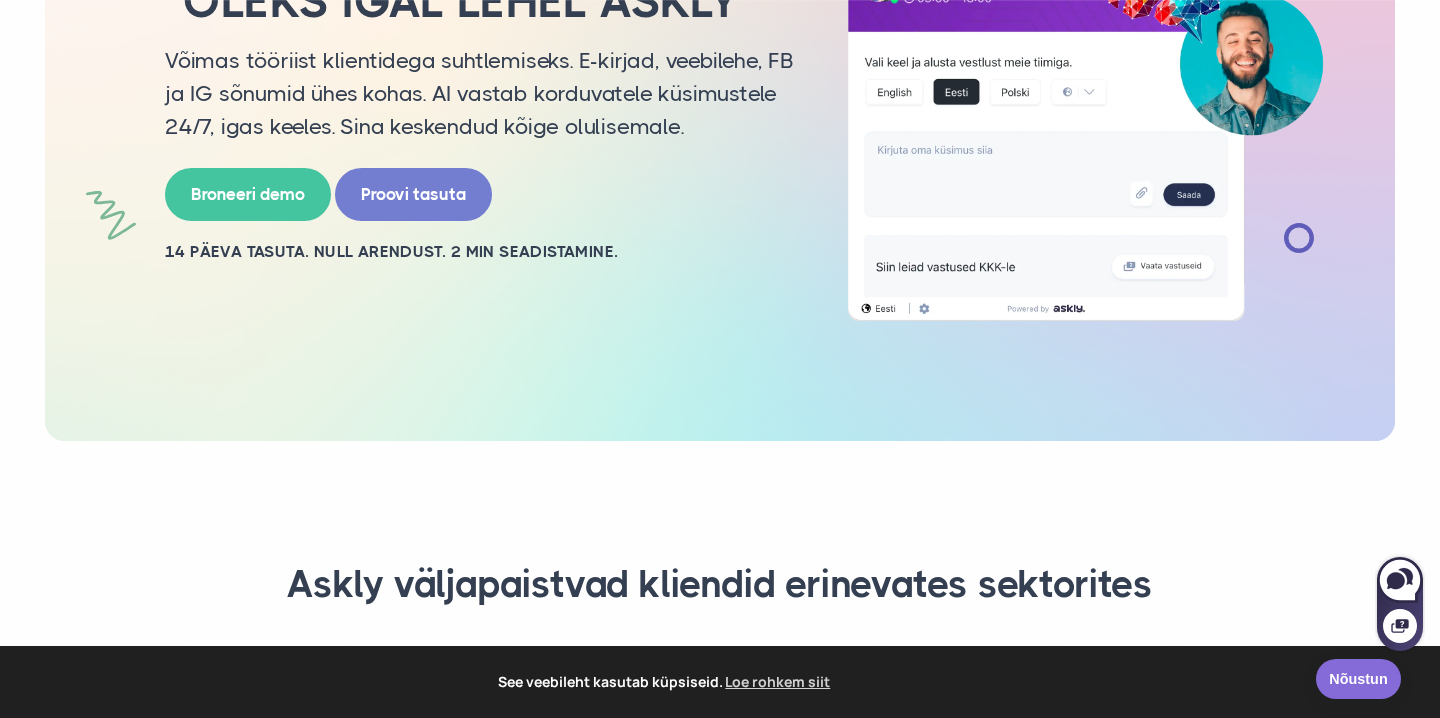 click on "Nõustun" at bounding box center [1358, 679] 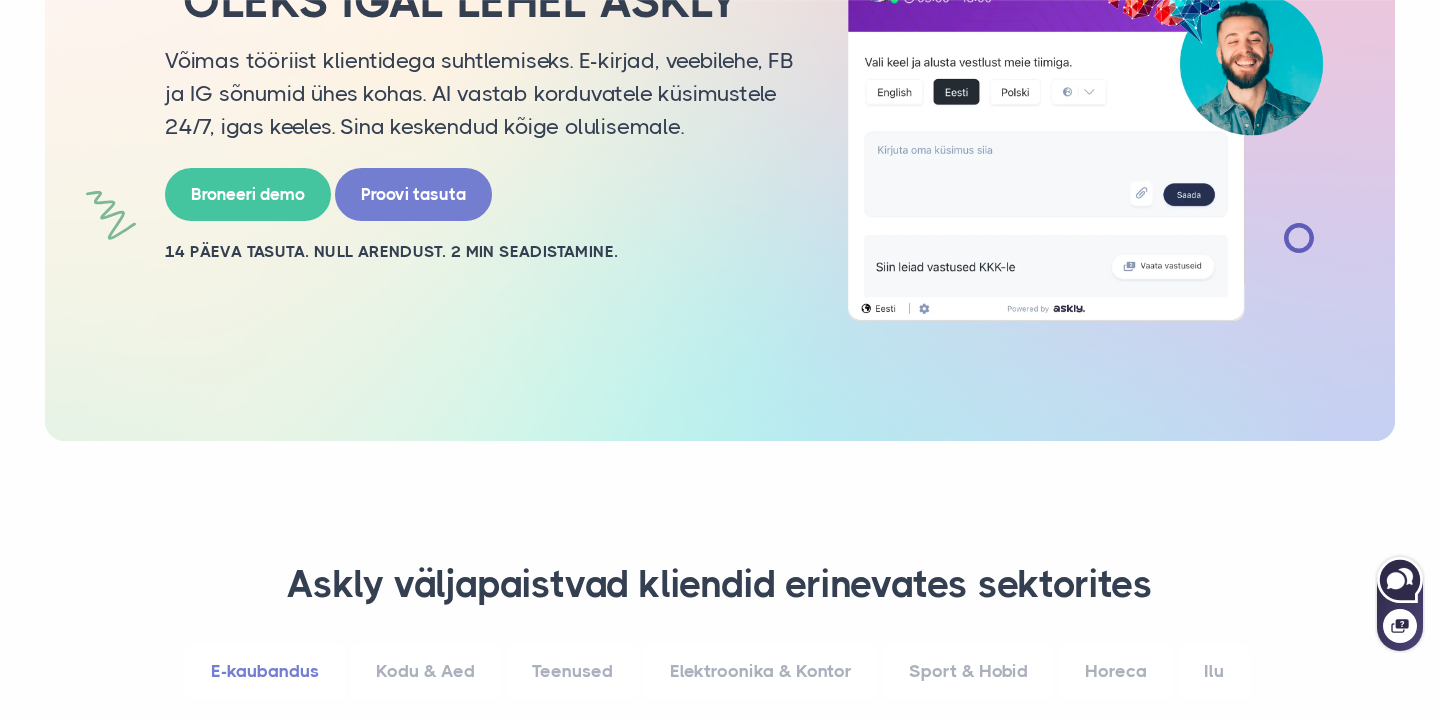 click 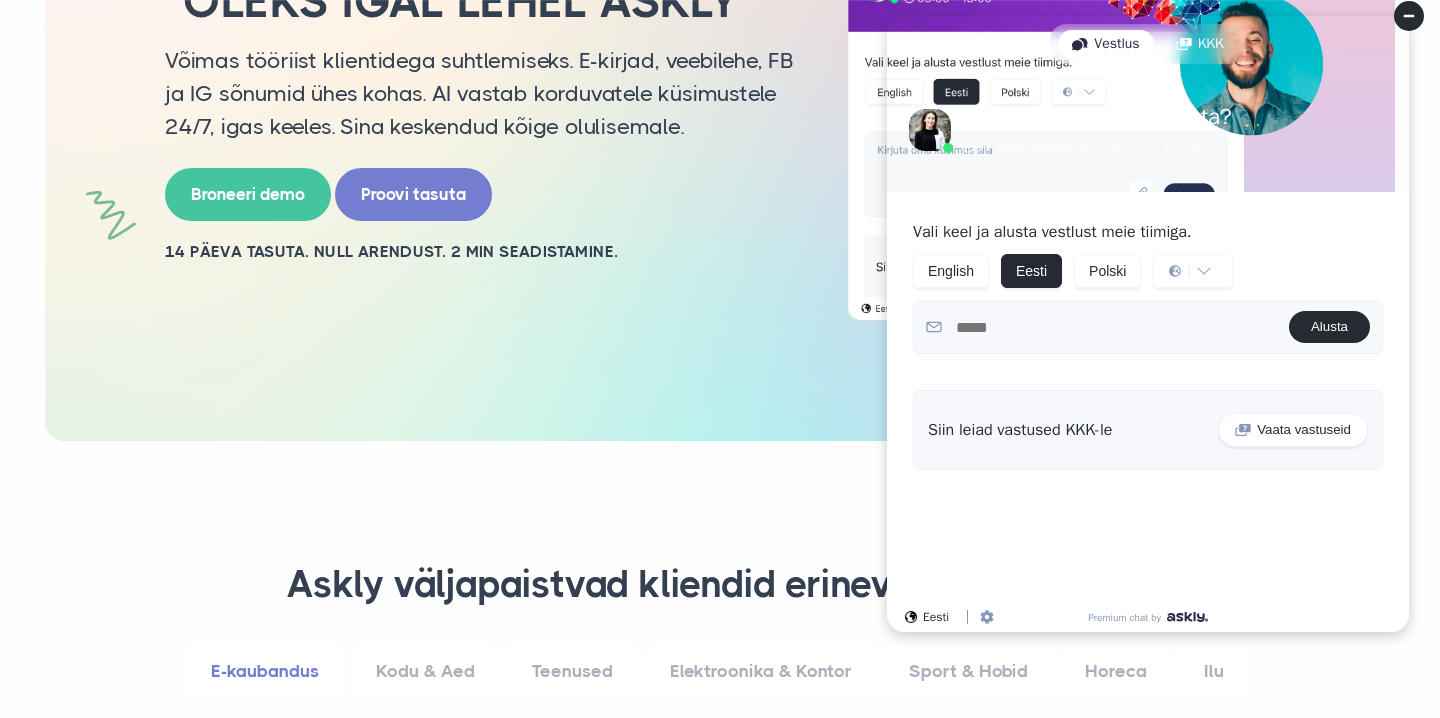 scroll, scrollTop: 0, scrollLeft: 0, axis: both 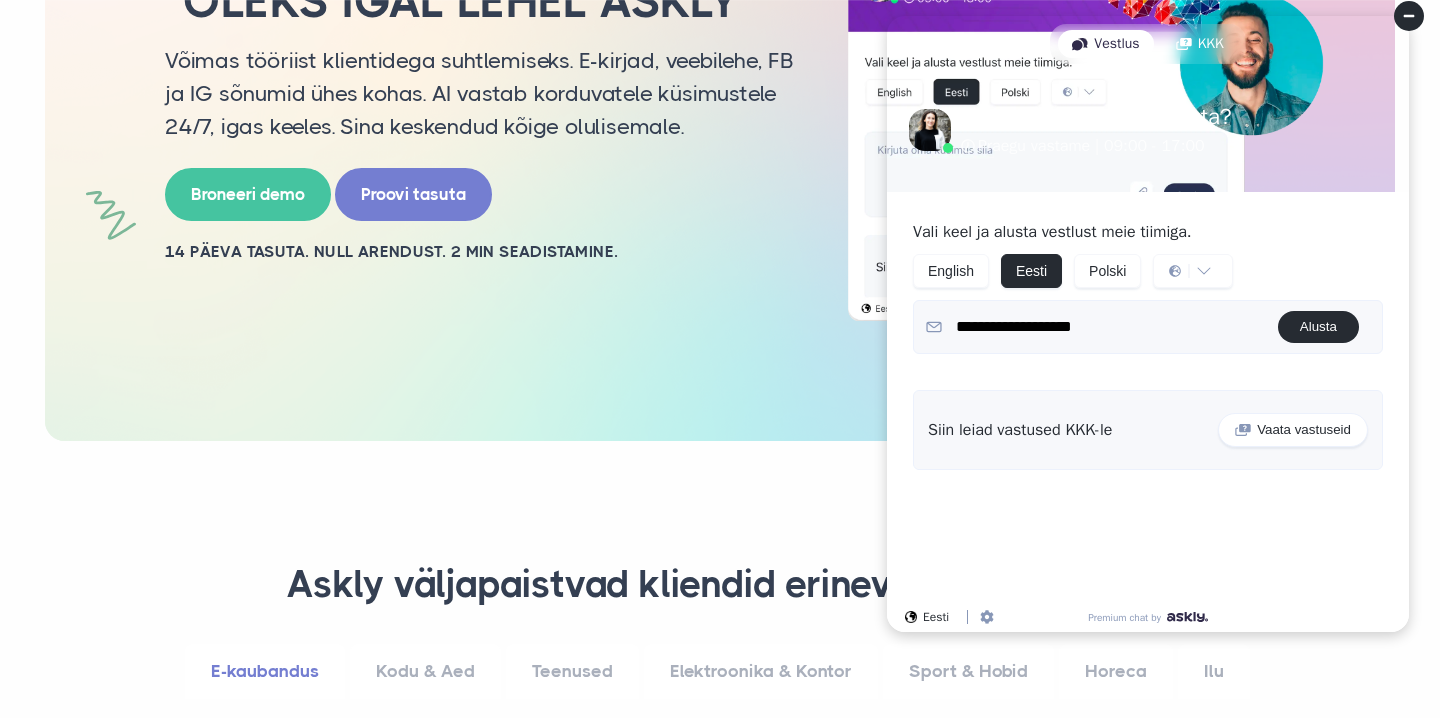 type on "**********" 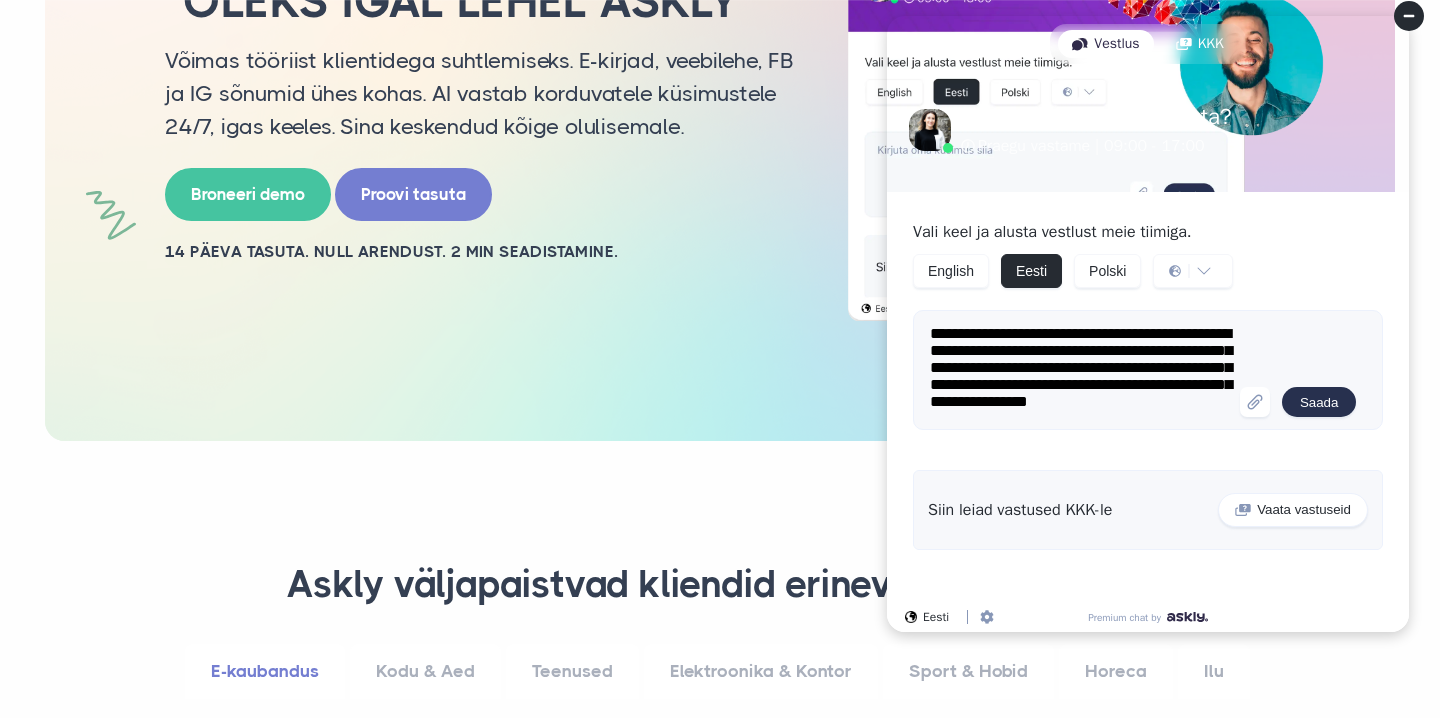 type on "**********" 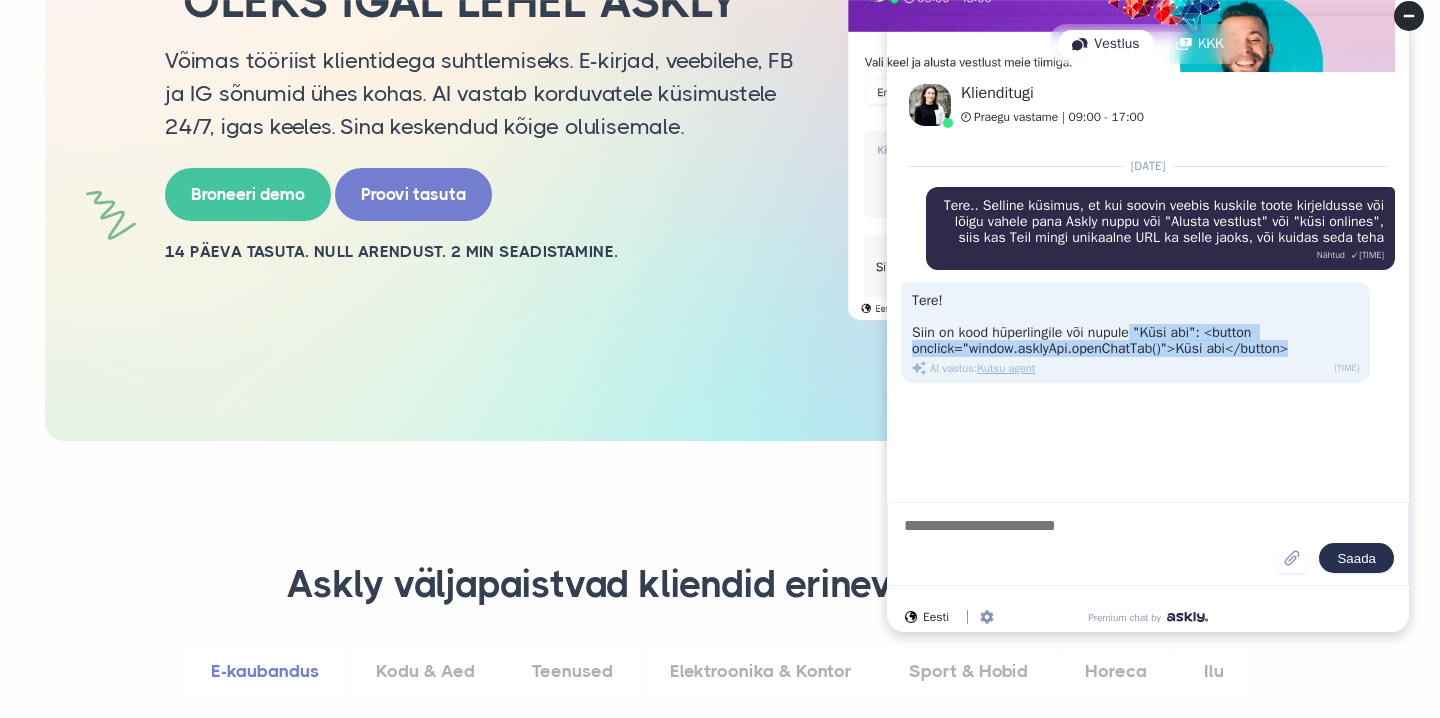 drag, startPoint x: 1314, startPoint y: 361, endPoint x: 1141, endPoint y: 344, distance: 173.83325 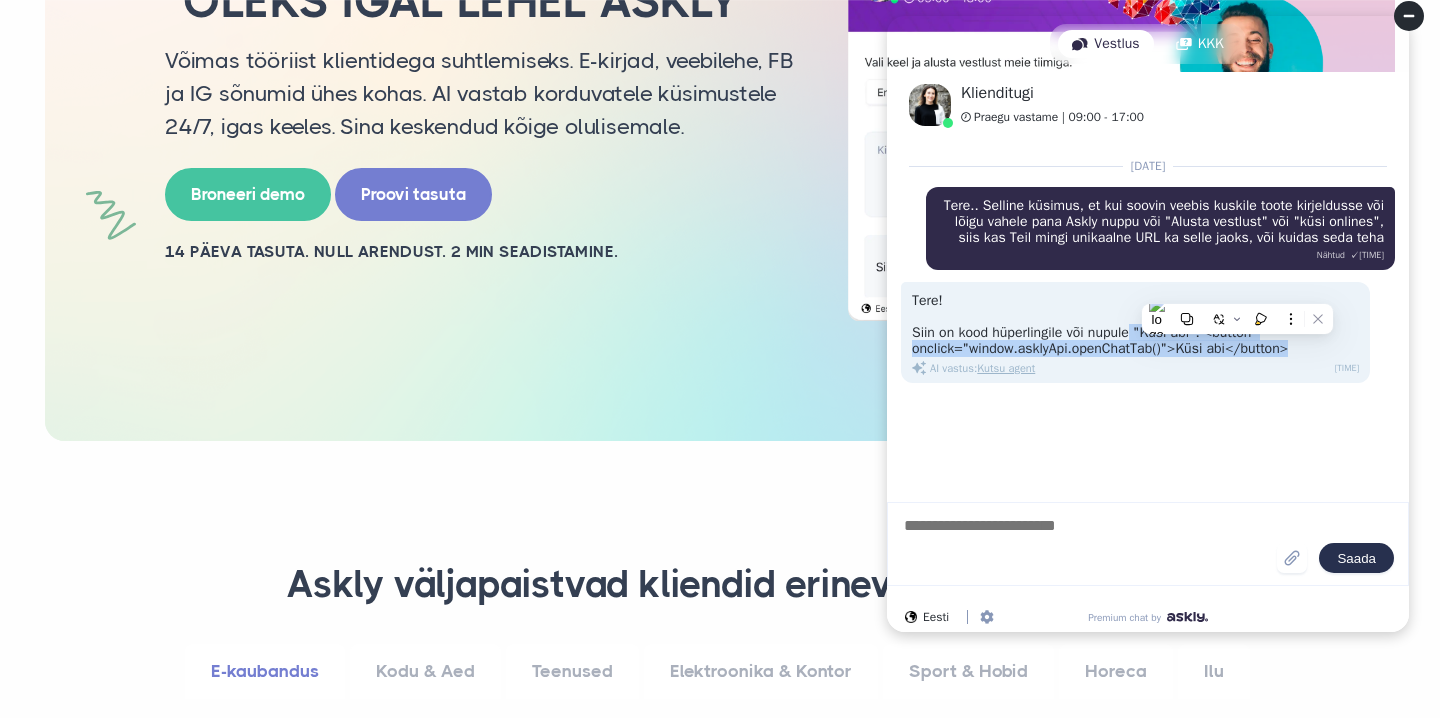 copy on ""Küsi abi": <button onclick="window.asklyApi.openChatTab()">Küsi abi</button>" 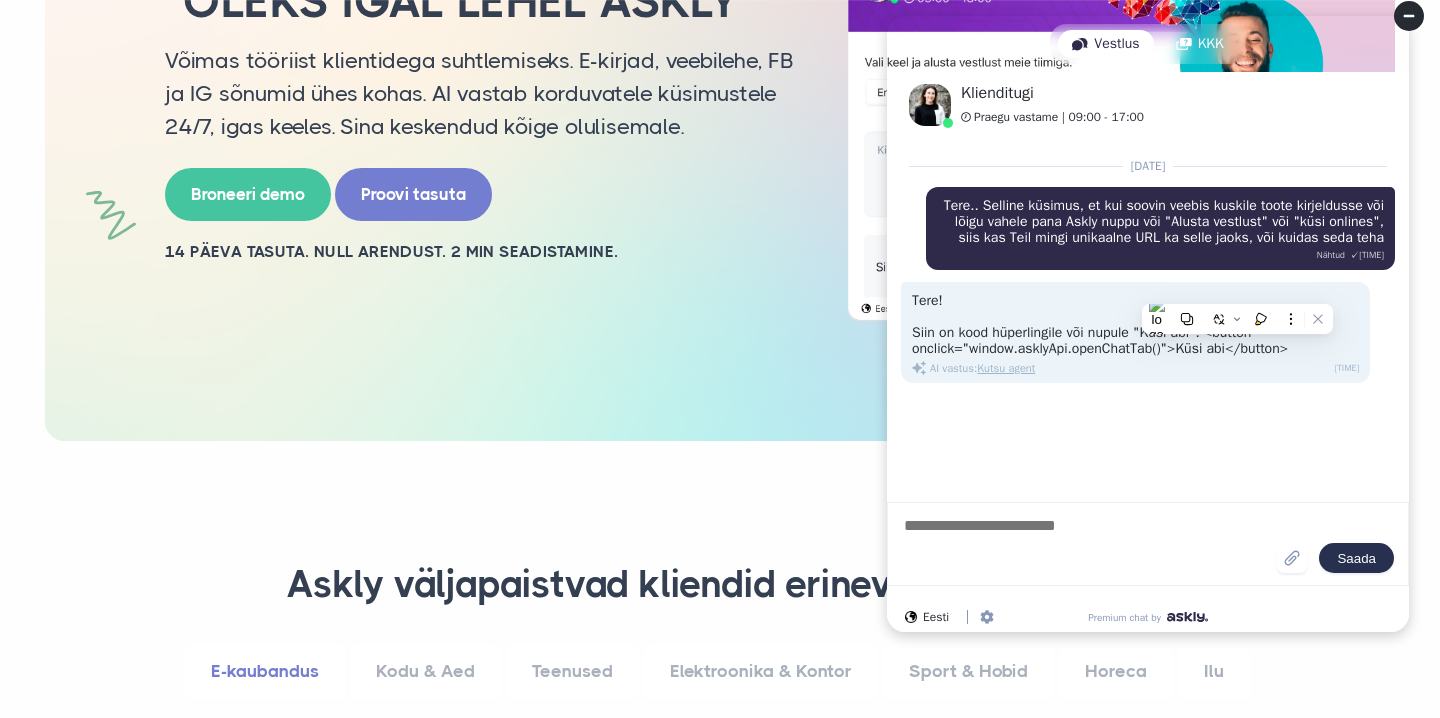 click at bounding box center (1089, 544) 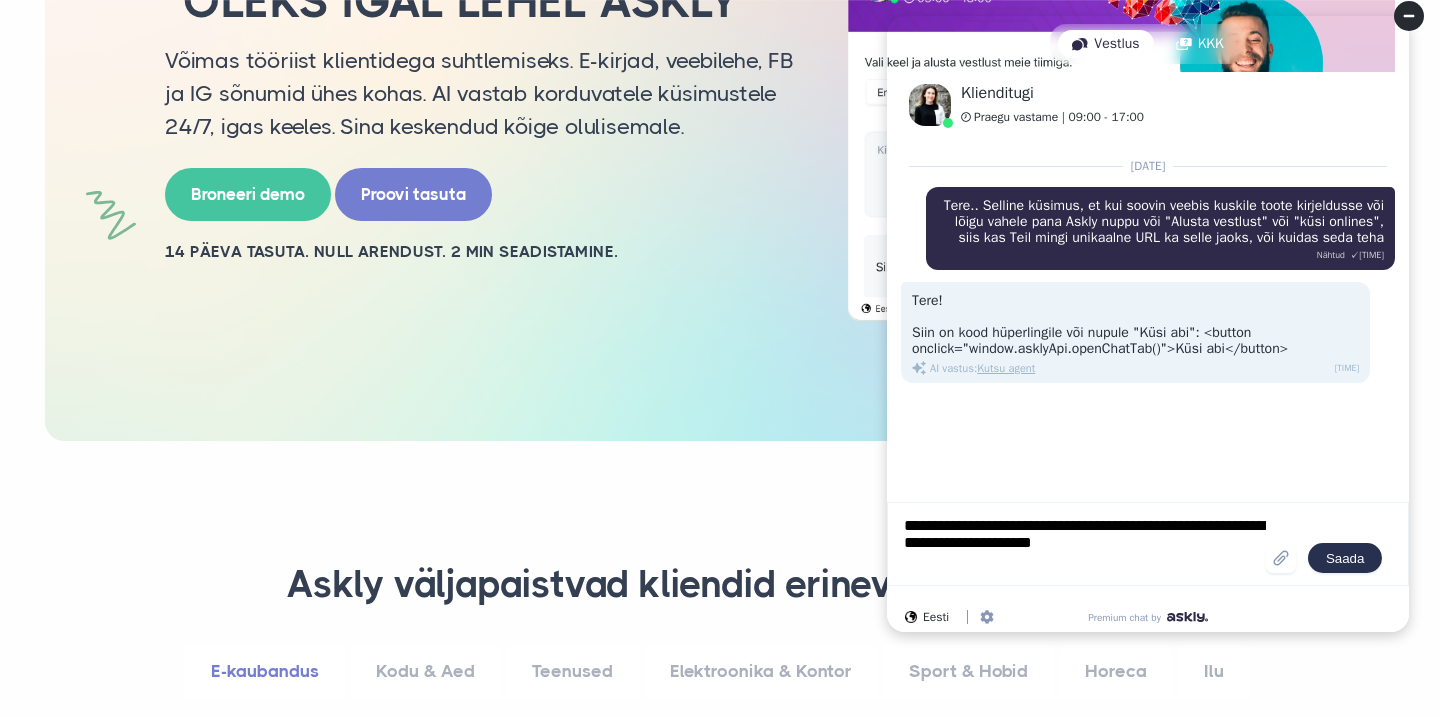 type on "**********" 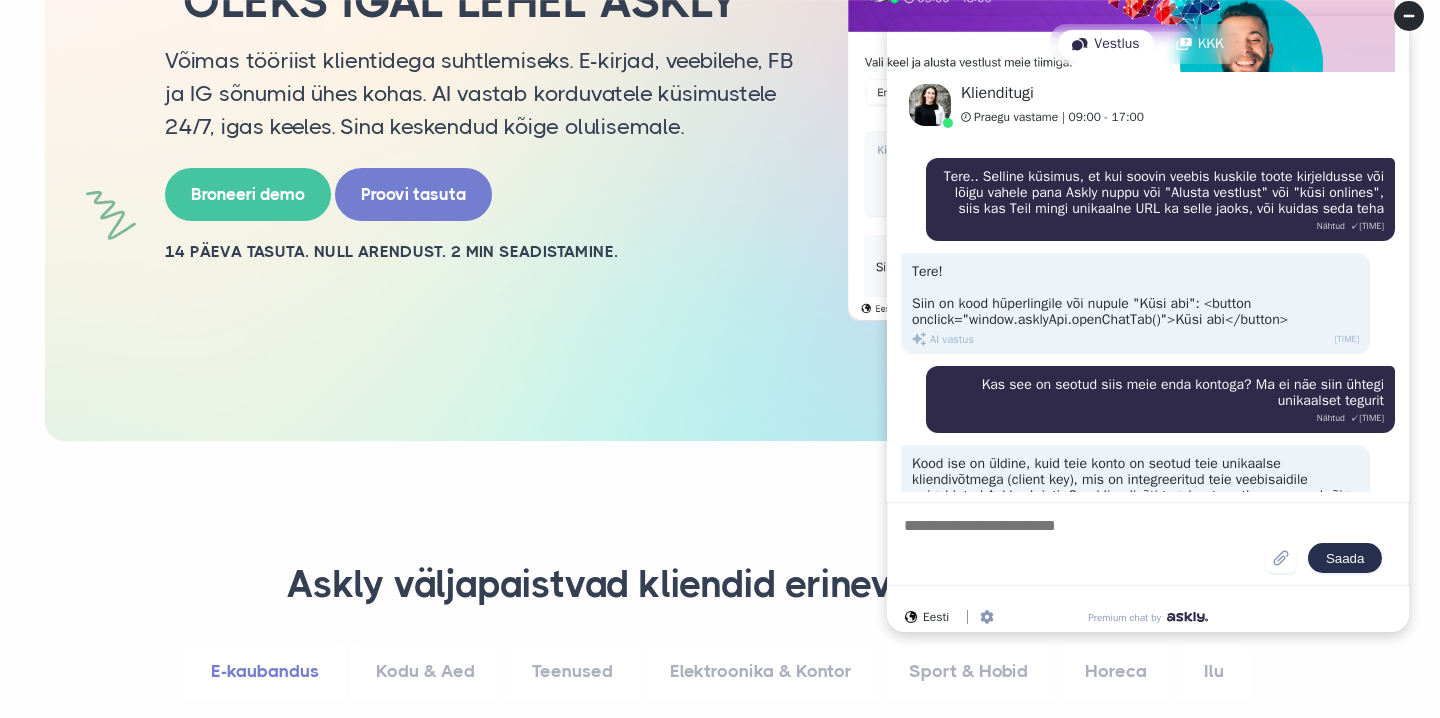 scroll, scrollTop: 113, scrollLeft: 0, axis: vertical 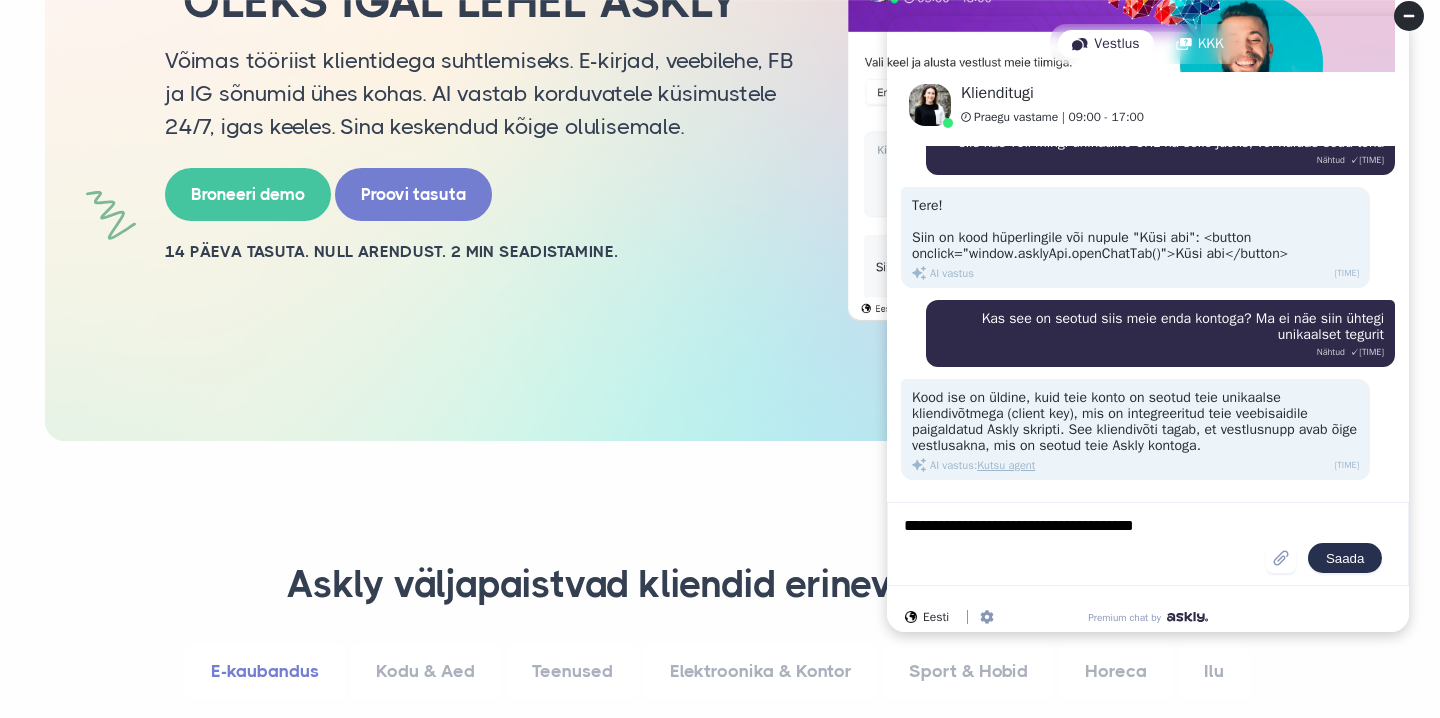 click on "**********" at bounding box center [1084, 544] 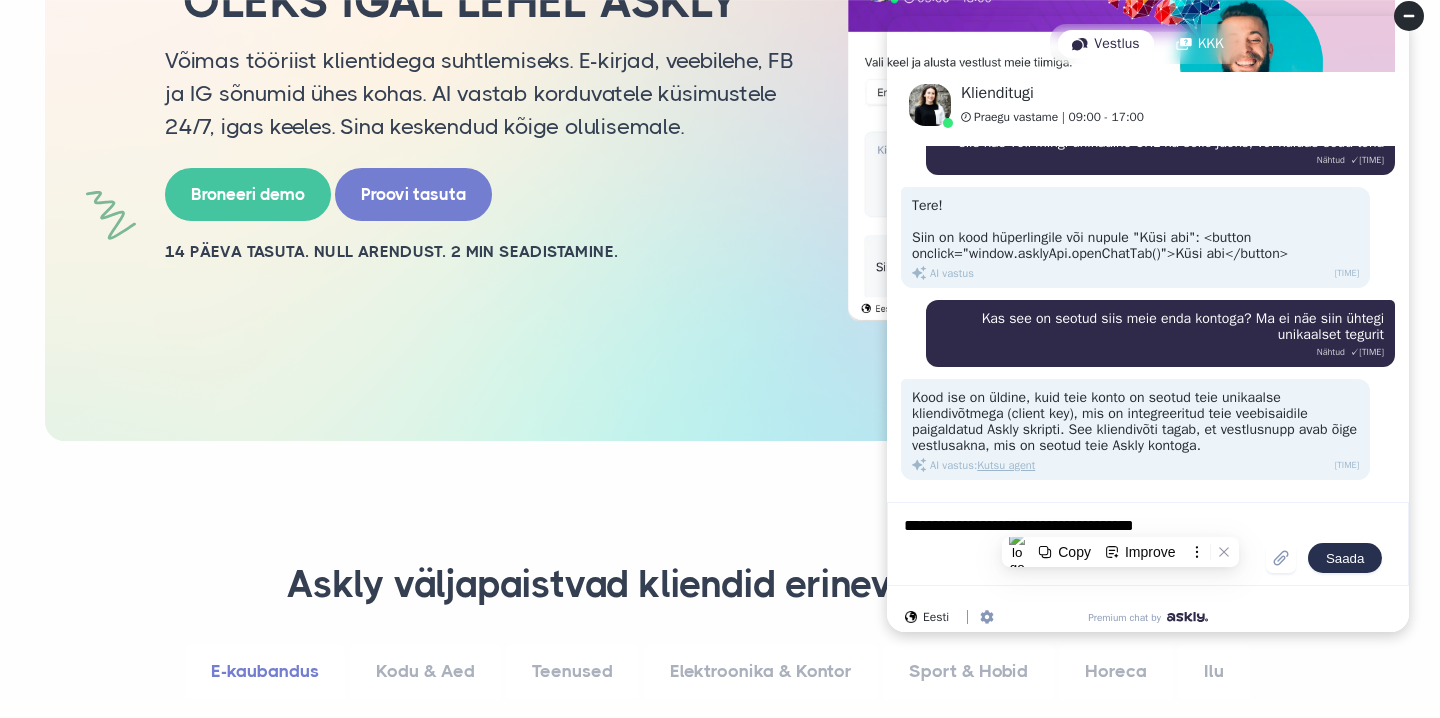 click on "**********" at bounding box center (1084, 544) 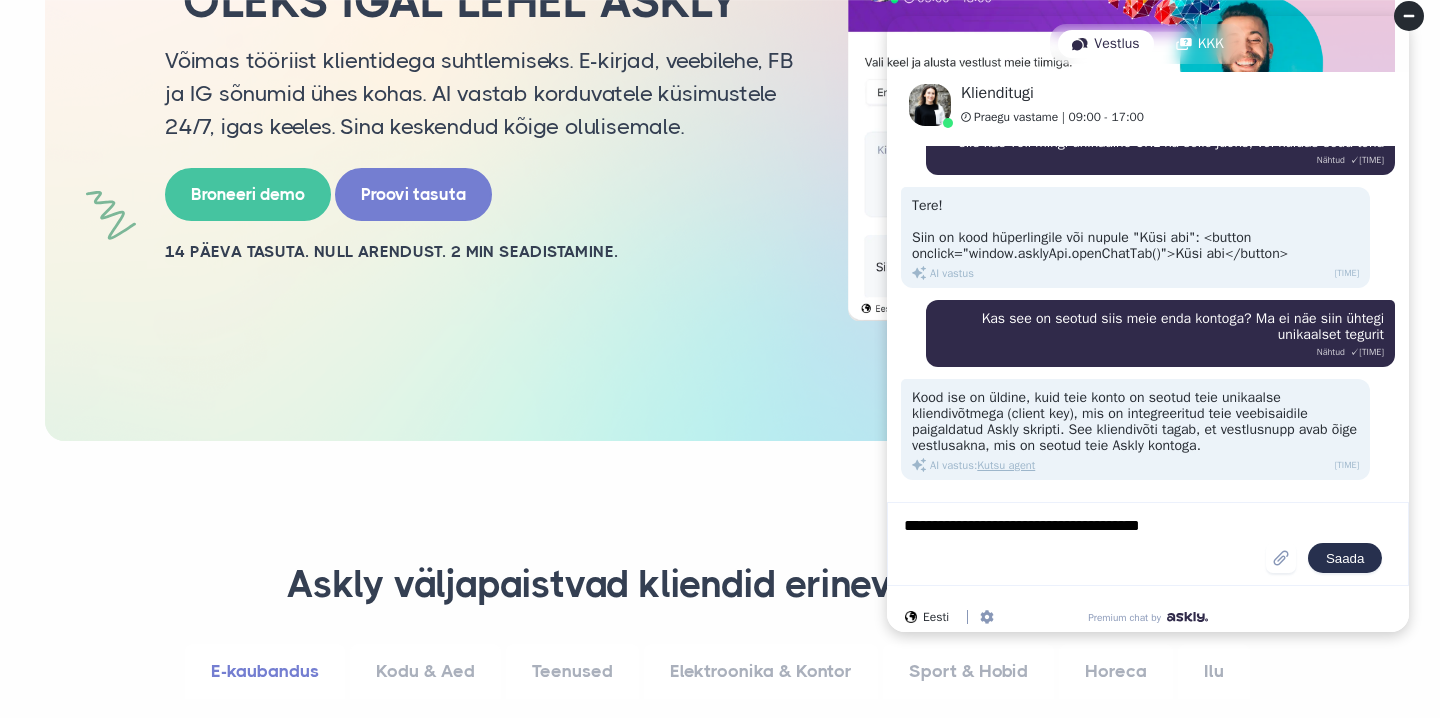 click on "**********" at bounding box center (1084, 544) 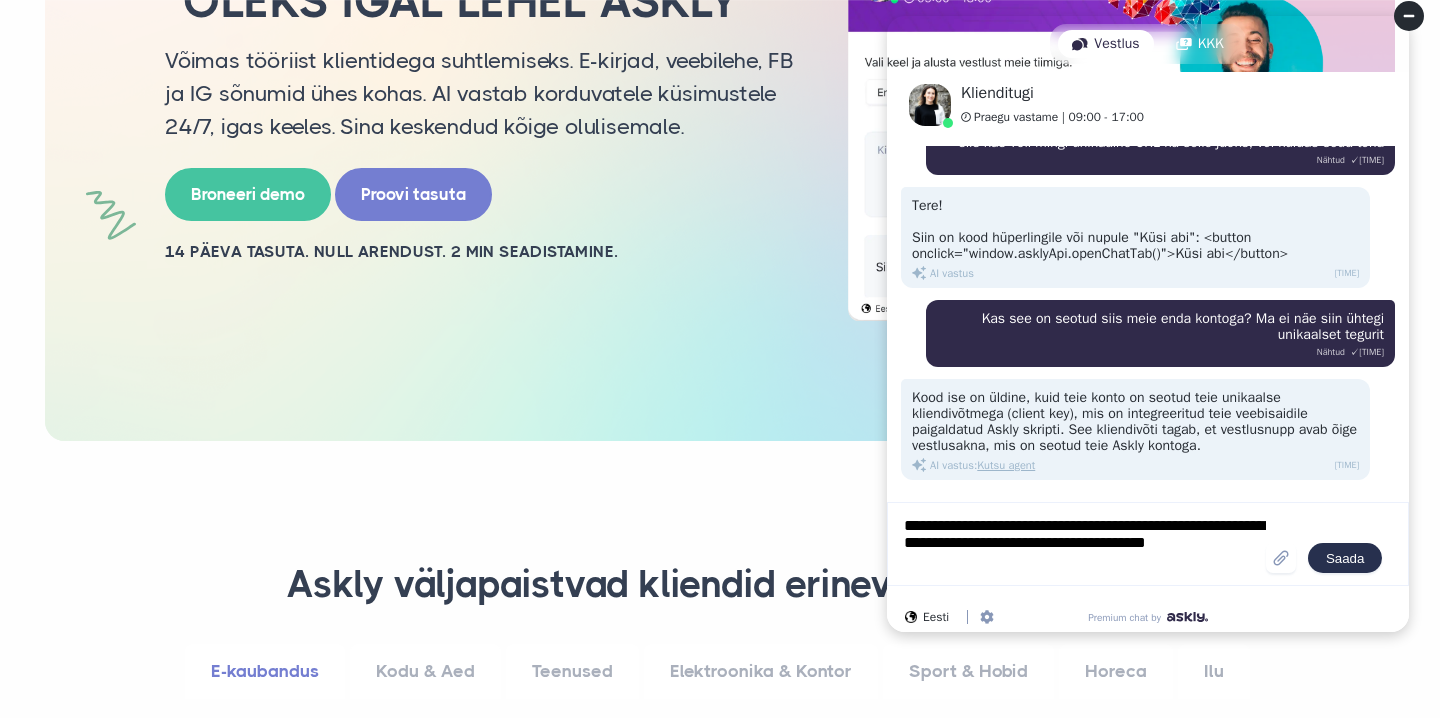 type on "**********" 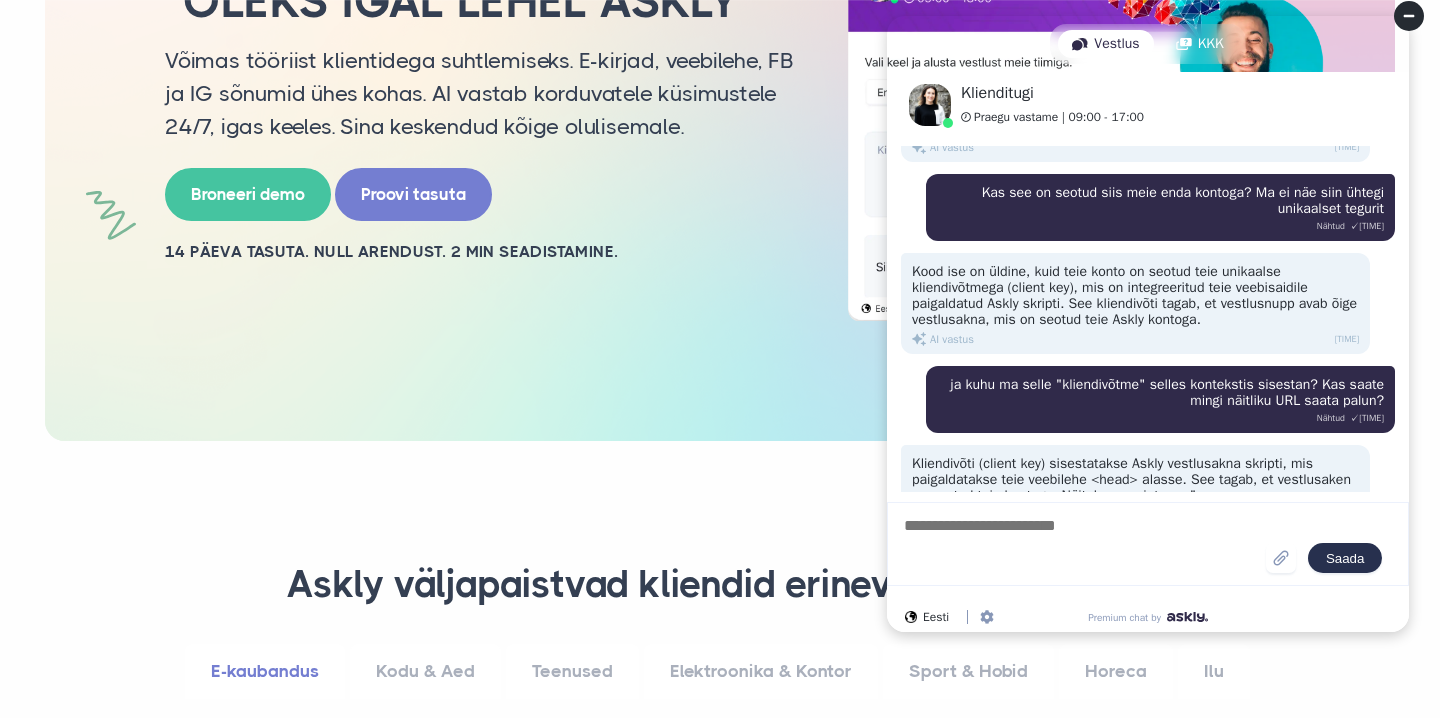 scroll, scrollTop: 353, scrollLeft: 0, axis: vertical 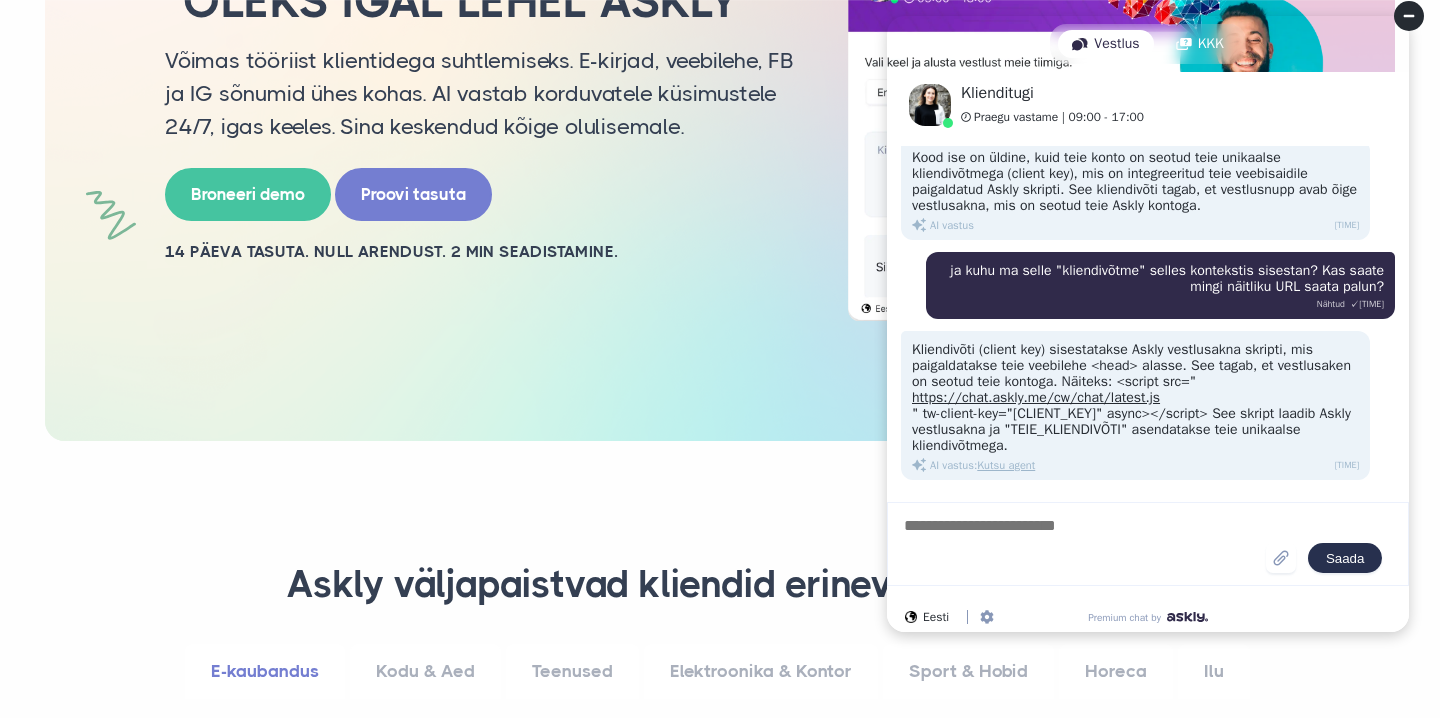 drag, startPoint x: 1080, startPoint y: 440, endPoint x: 894, endPoint y: 344, distance: 209.31316 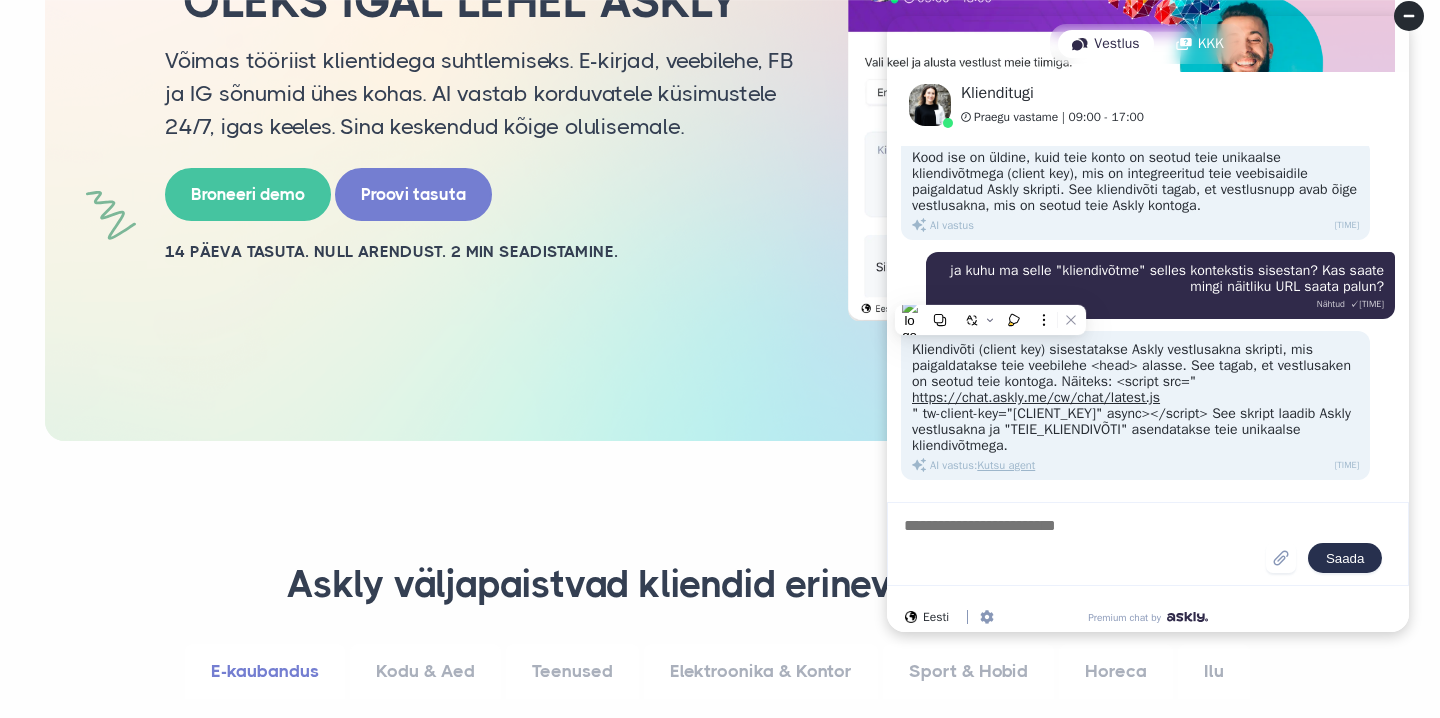 copy on "Kliendivõti (client key) sisestatakse Askly vestlusakna skripti, mis paigaldatakse teie veebilehe <head> alasse. See tagab, et vestlusaken on seotud teie kontoga. Näiteks: <script src=" https://chat.askly.me/cw/chat/latest.js " tw-client-key="[CLIENT_KEY]" async></script> See skript laadib Askly vestlusakna ja "TEIE_KLIENDIVÕTI" asendatakse teie unikaalse kliendivõtmega." 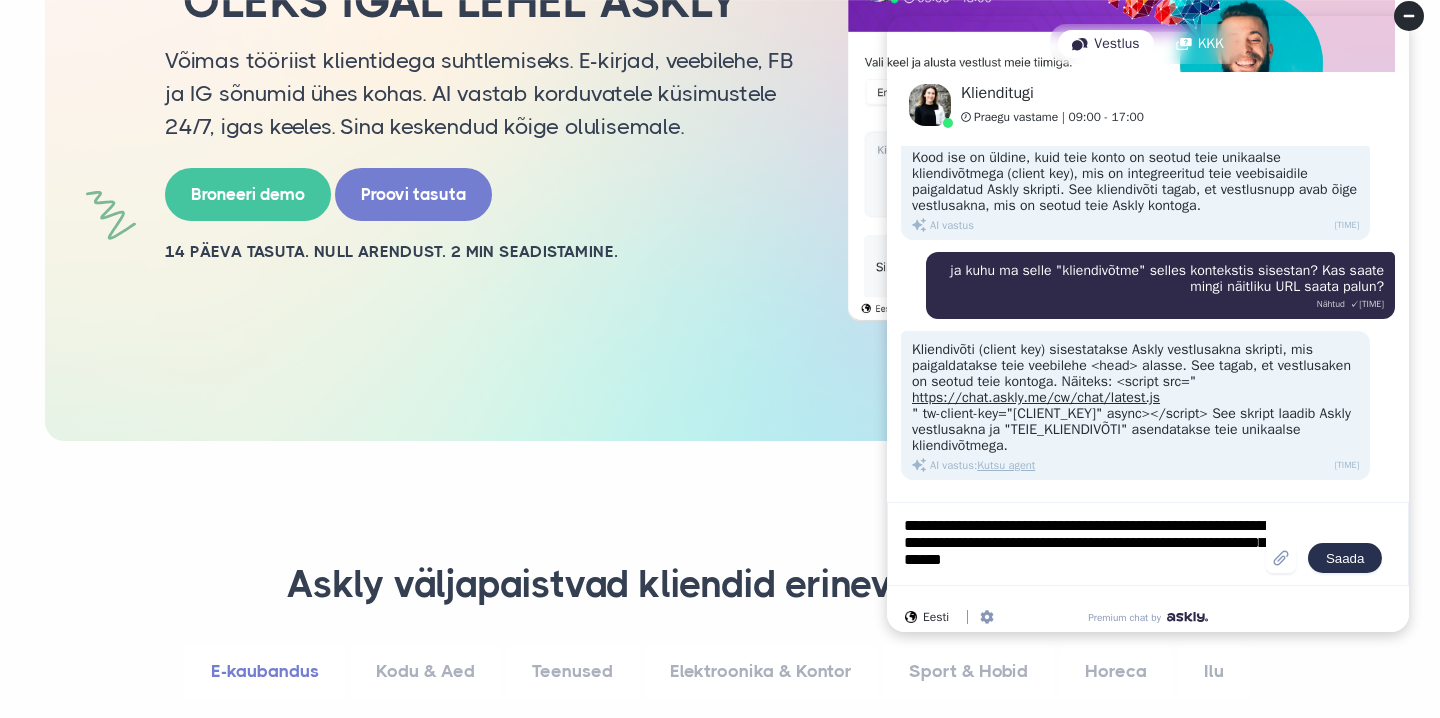 click on "**********" at bounding box center [1084, 544] 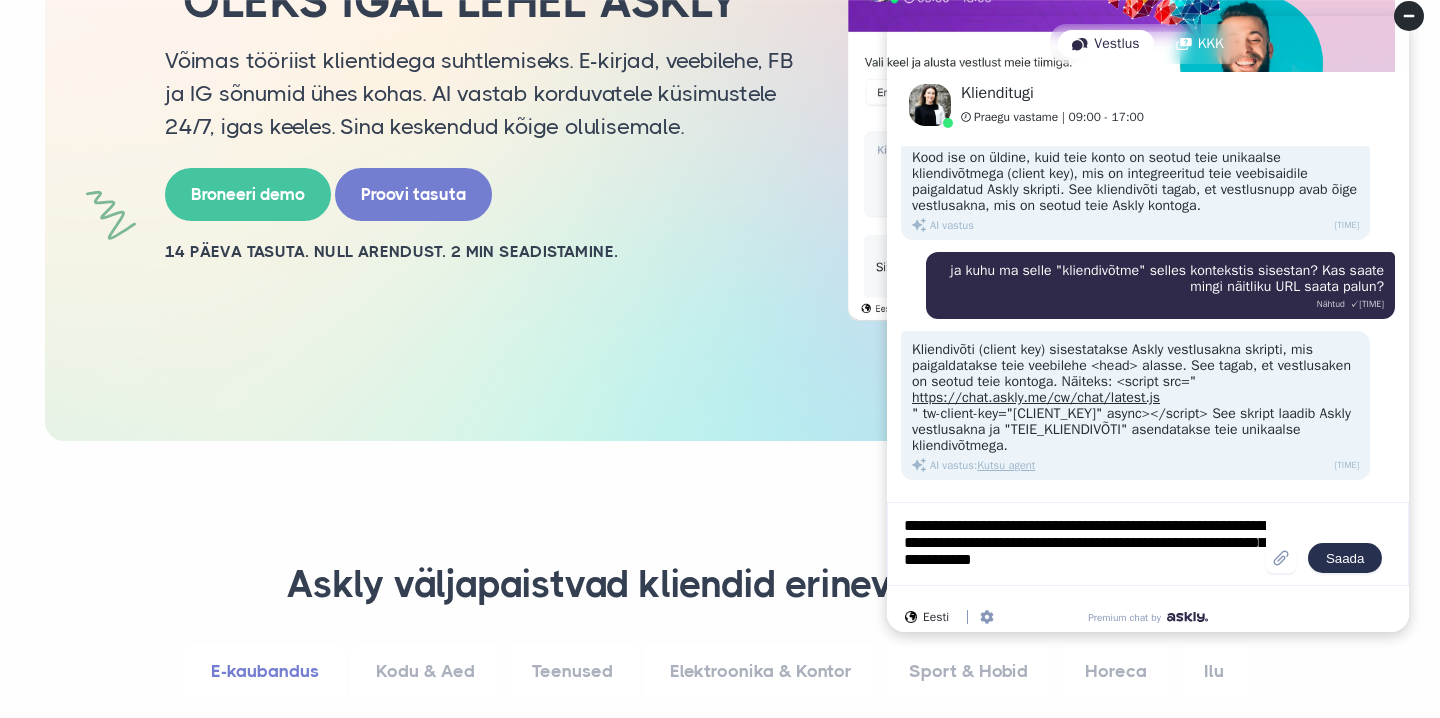 click on "**********" at bounding box center (1084, 544) 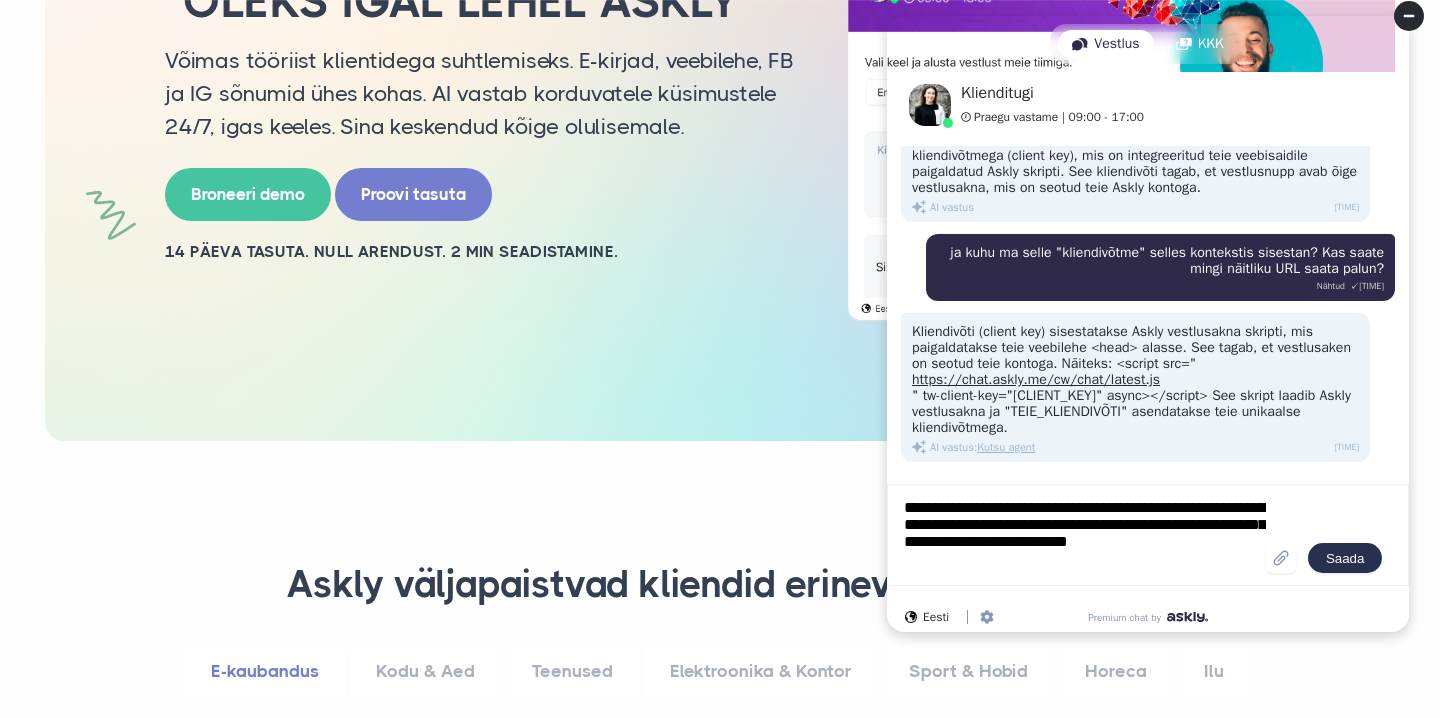click on "**********" at bounding box center (1084, 535) 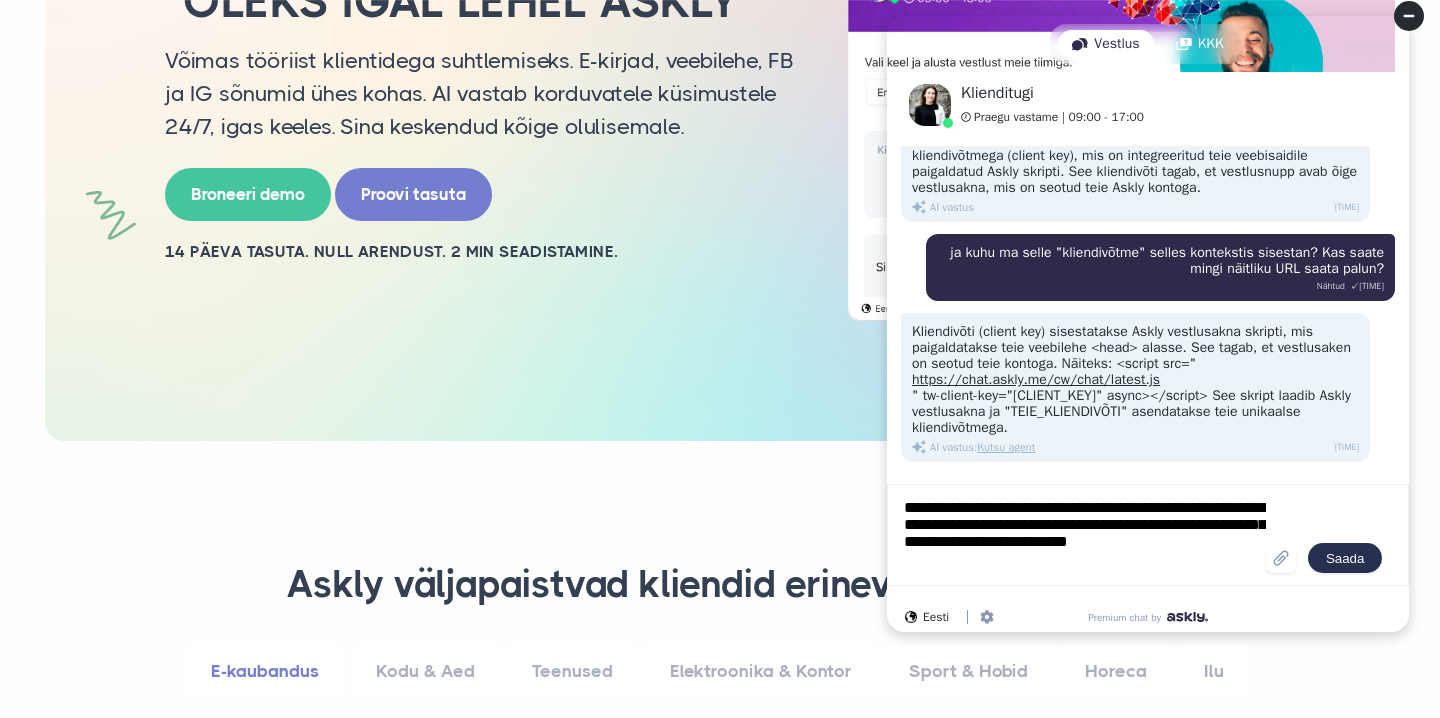 type on "**********" 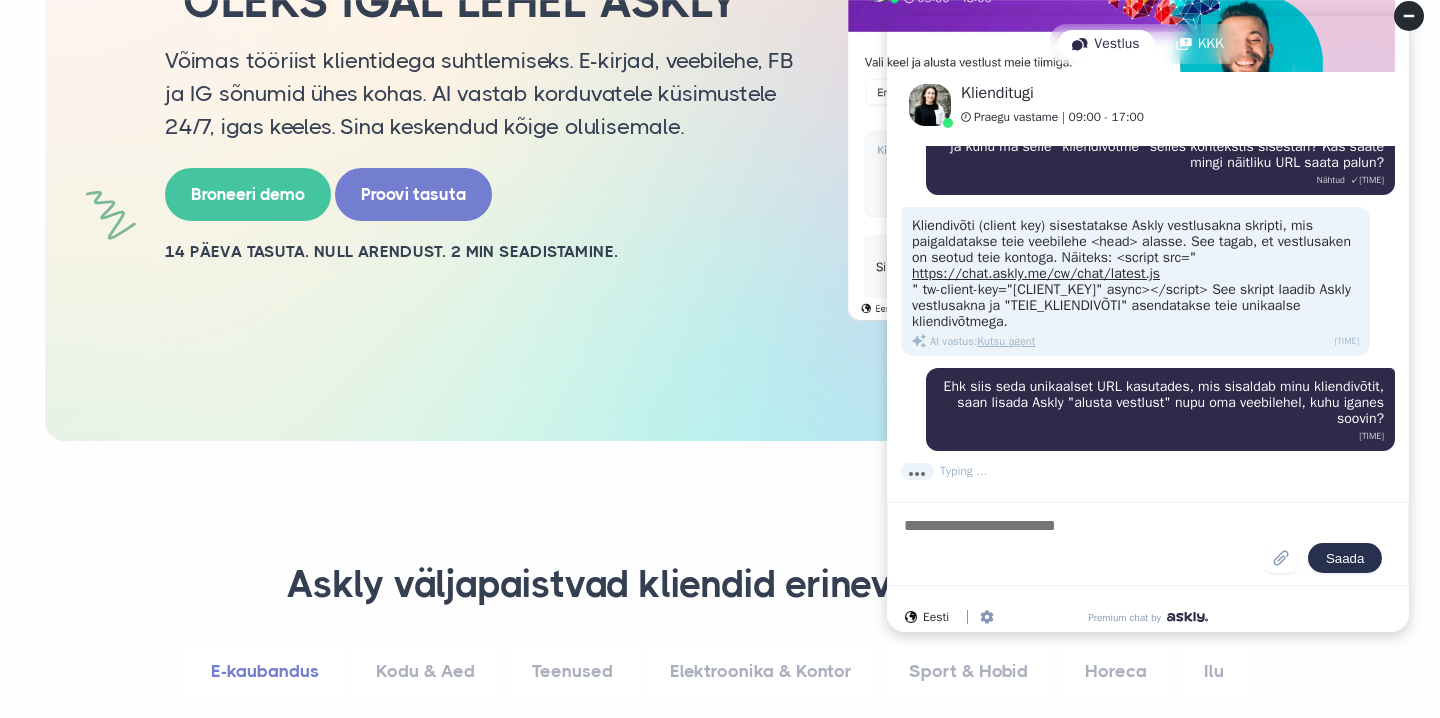 scroll, scrollTop: 577, scrollLeft: 0, axis: vertical 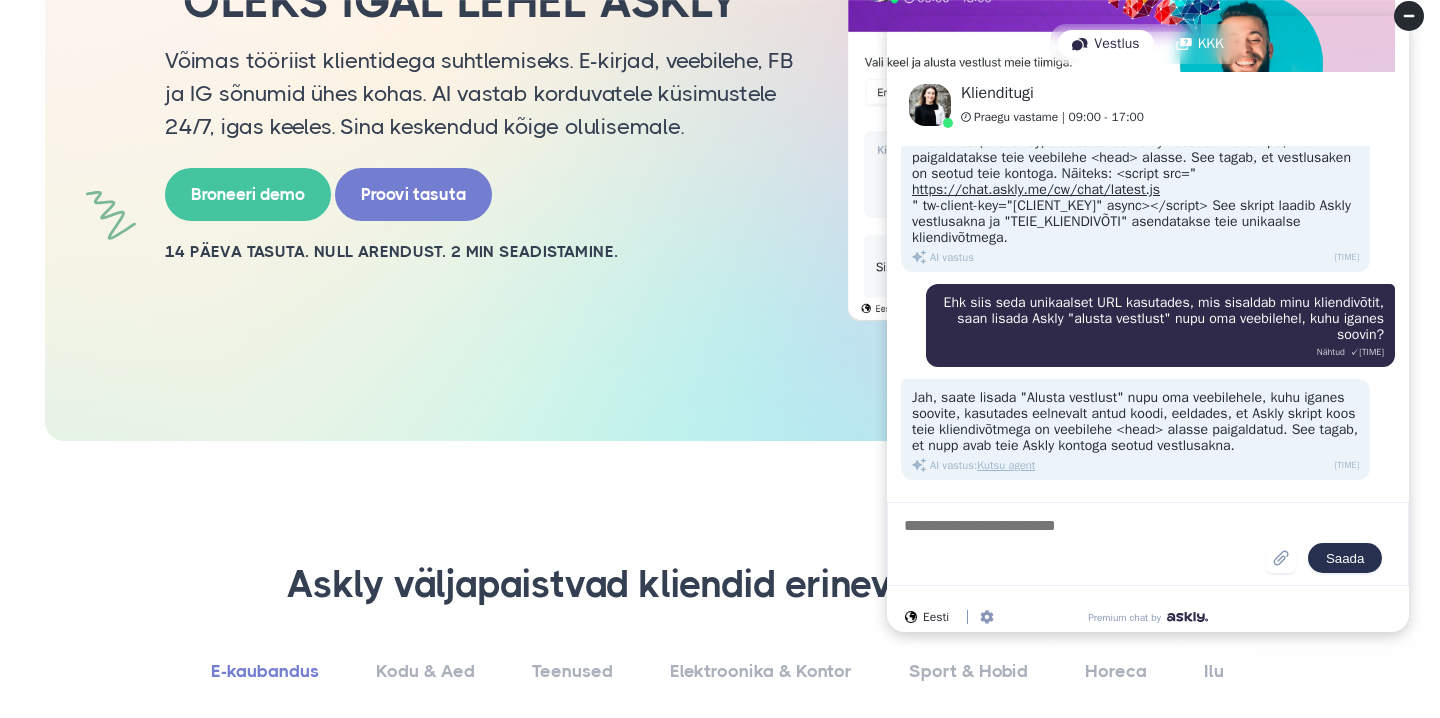 click on "Jah, saate lisada "Alusta vestlust" nupu oma veebilehele, kuhu iganes soovite, kasutades eelnevalt antud koodi, eeldades, et Askly skript koos teie kliendivõtmega on veebilehe <head> alasse paigaldatud. See tagab, et nupp avab teie Askly kontoga seotud vestlusakna. AI vastus  :  Kutsu agent [TIME]" at bounding box center [1135, 429] 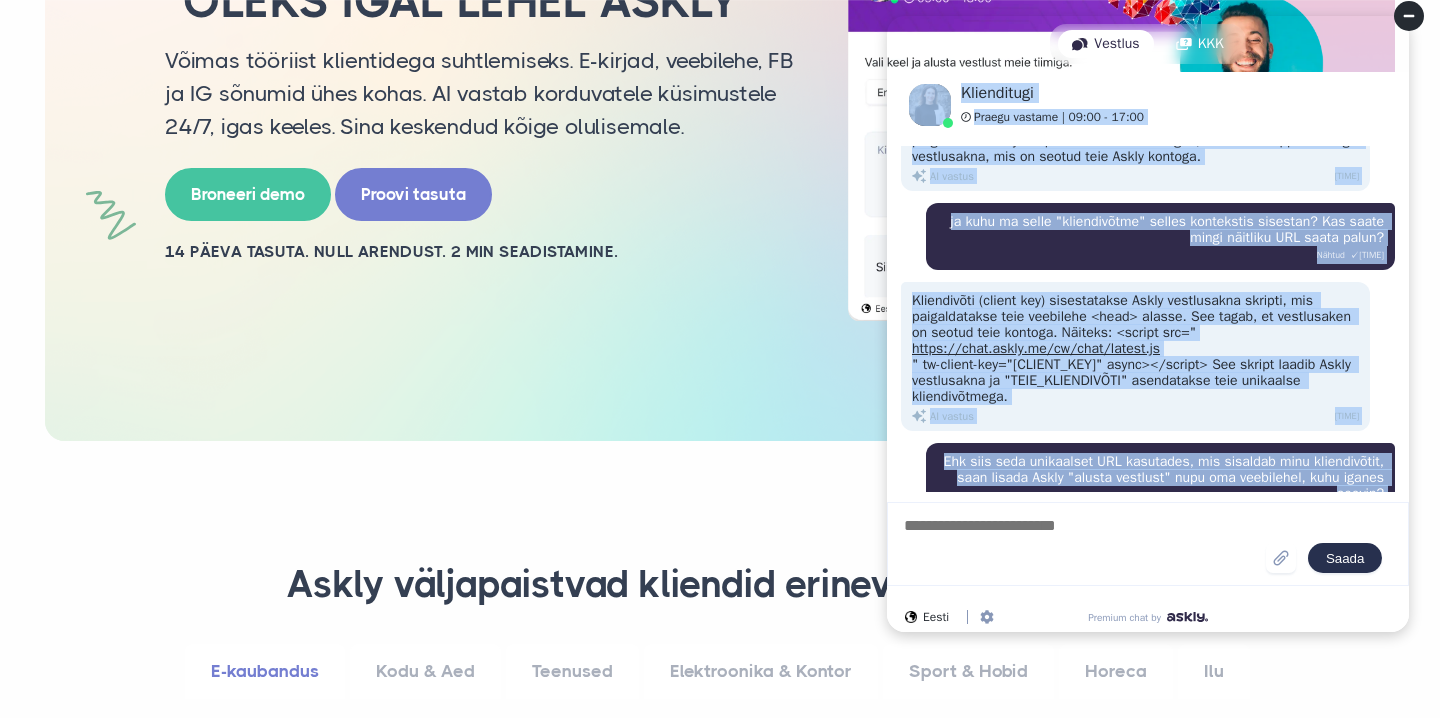 scroll, scrollTop: 0, scrollLeft: 0, axis: both 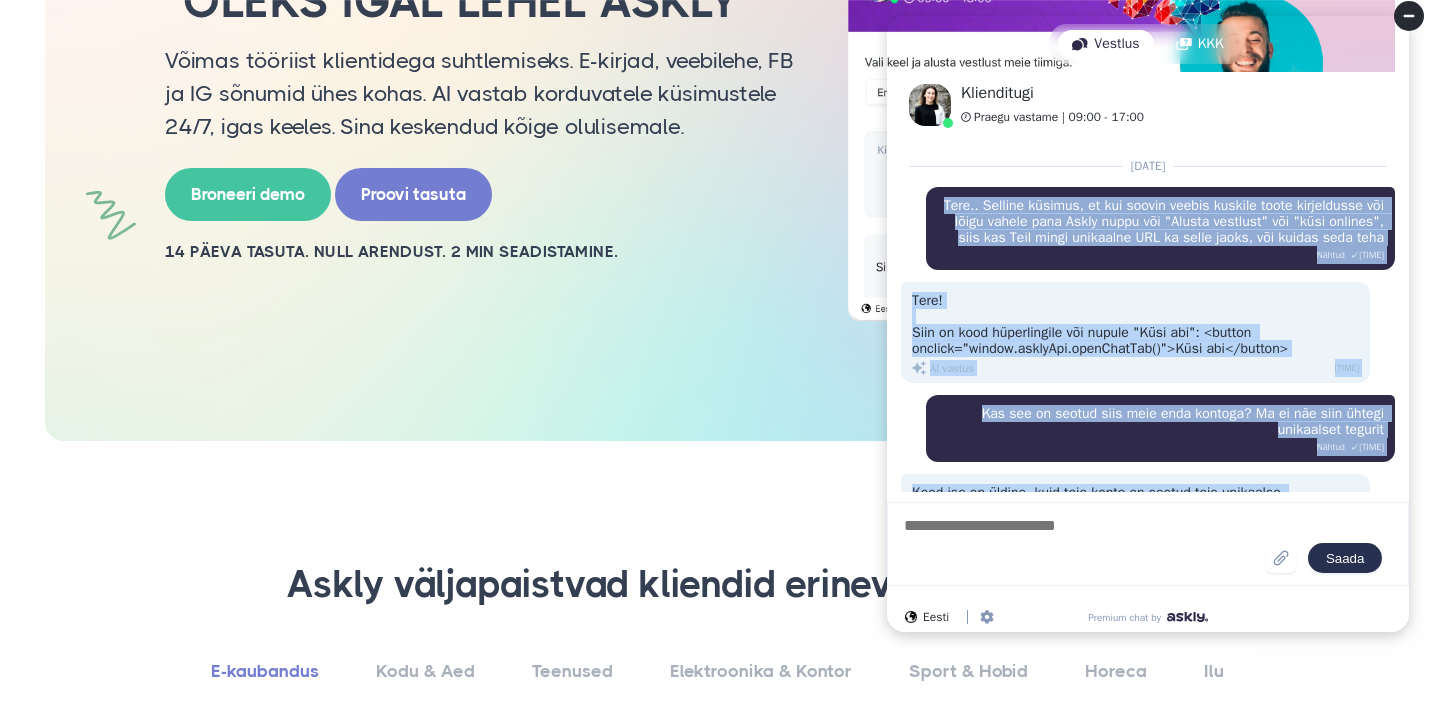 drag, startPoint x: 994, startPoint y: 442, endPoint x: 882, endPoint y: 191, distance: 274.8545 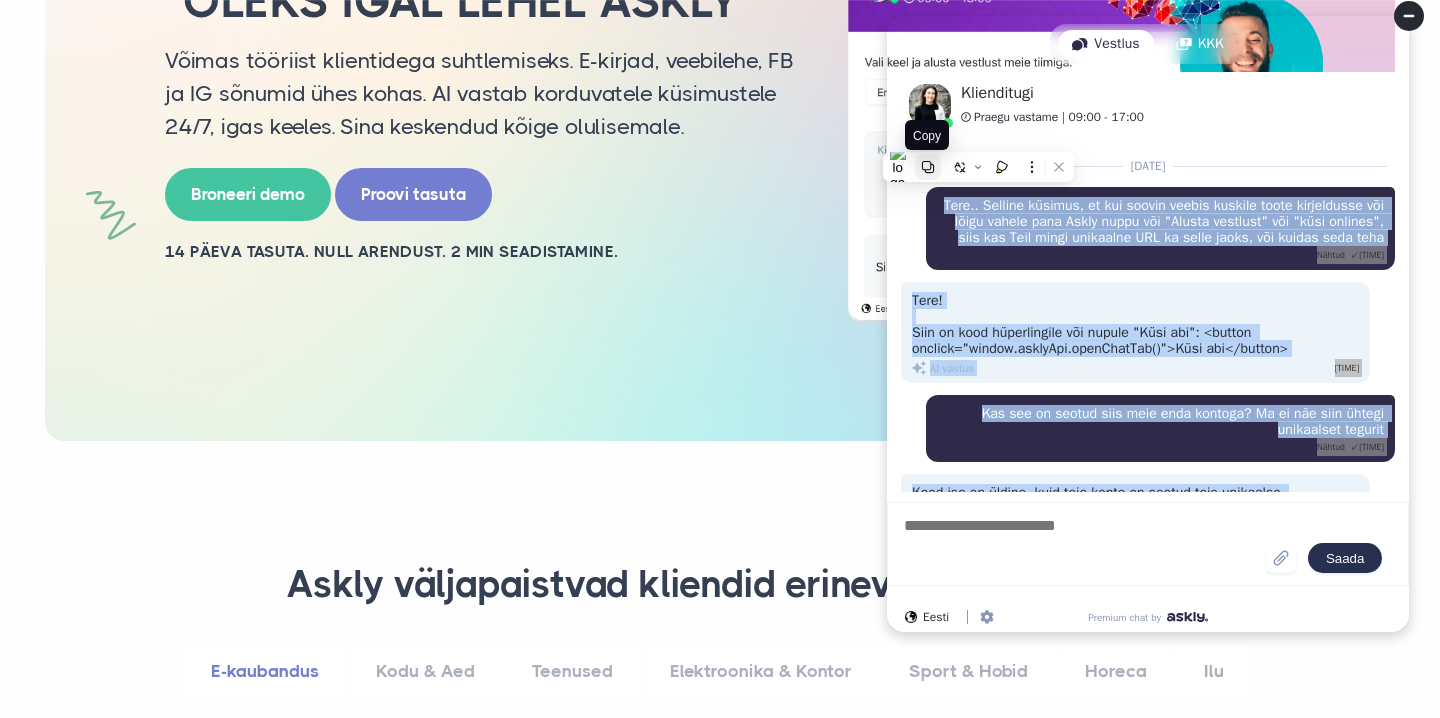 click 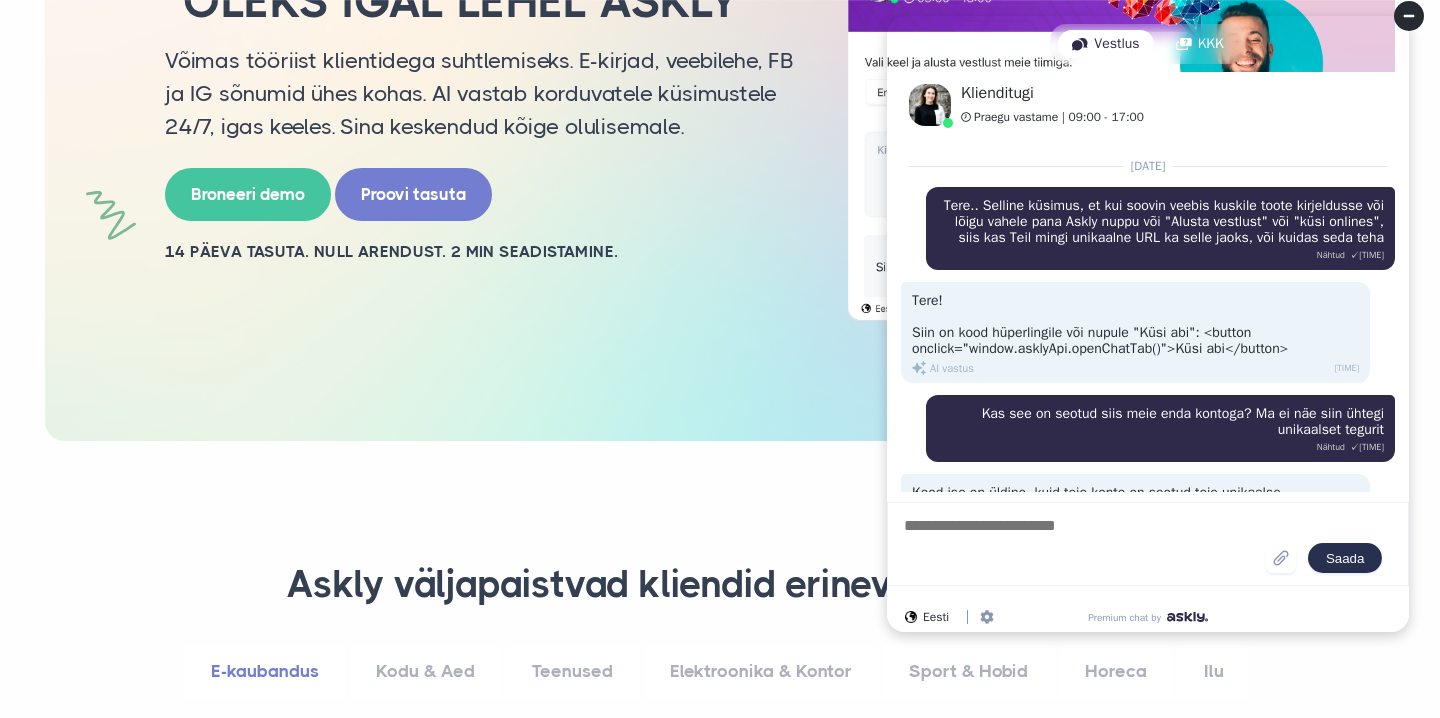 click at bounding box center (1084, 544) 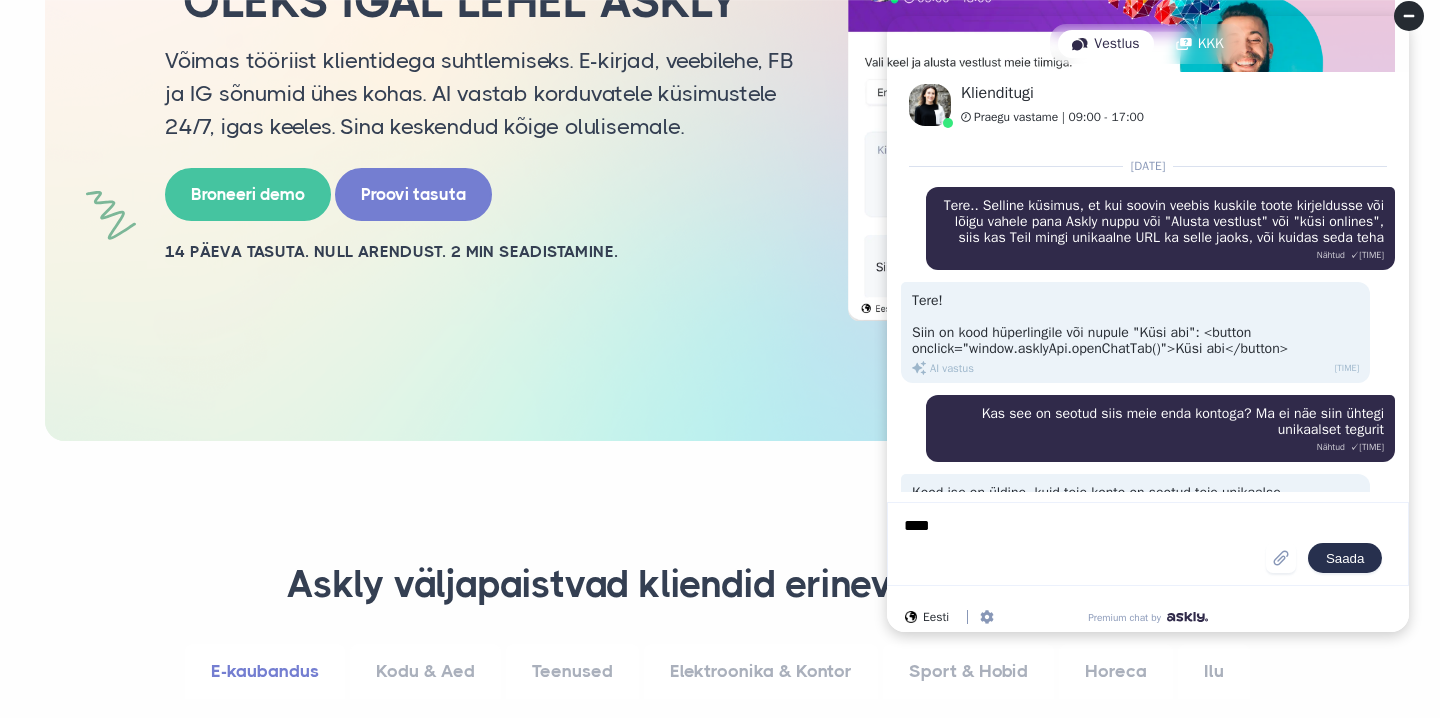 type on "*****" 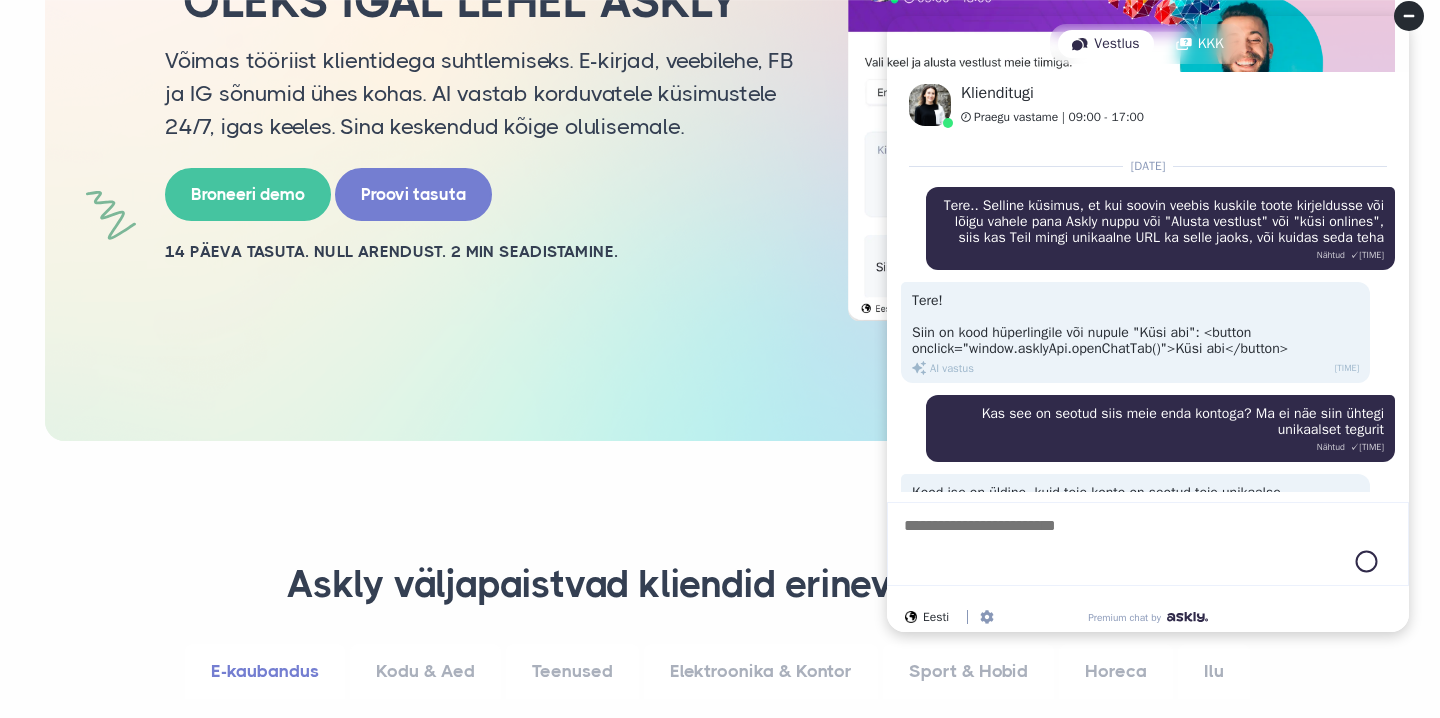 scroll, scrollTop: 640, scrollLeft: 0, axis: vertical 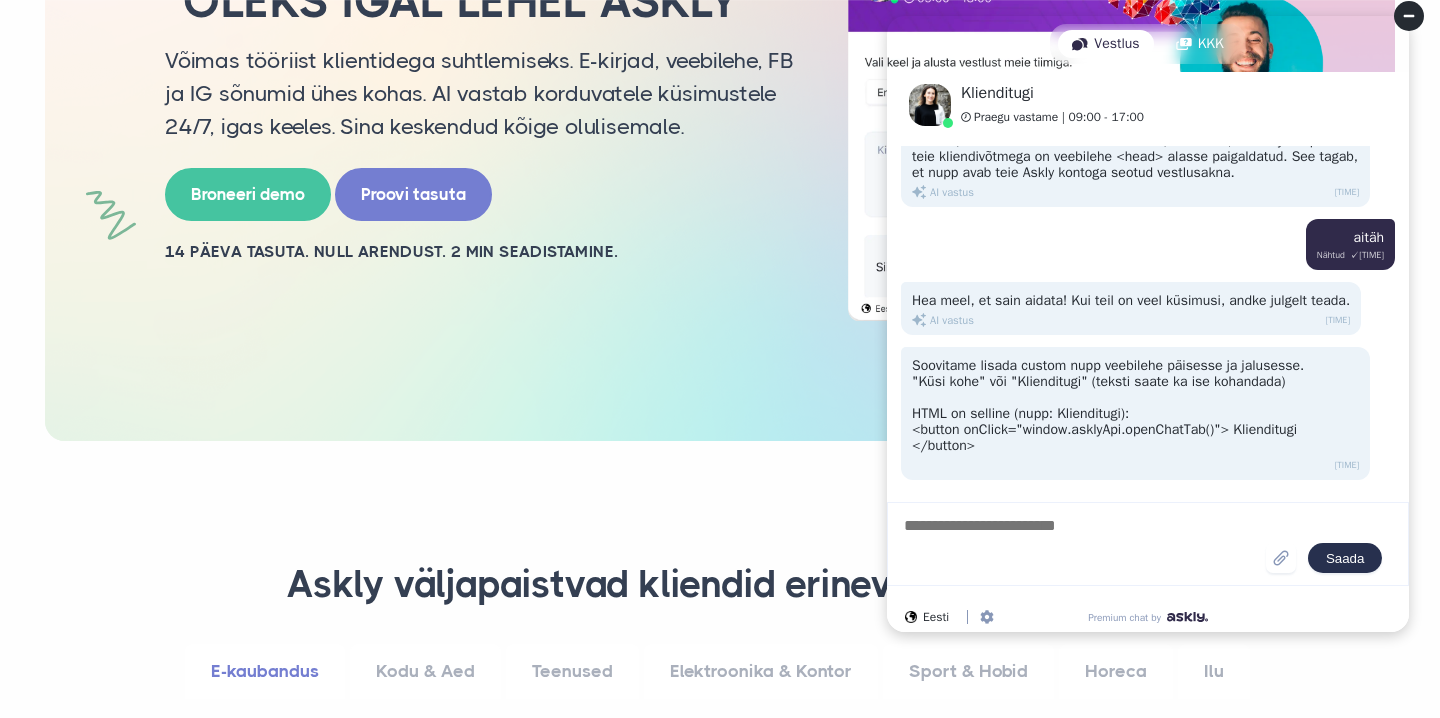 click at bounding box center (1084, 544) 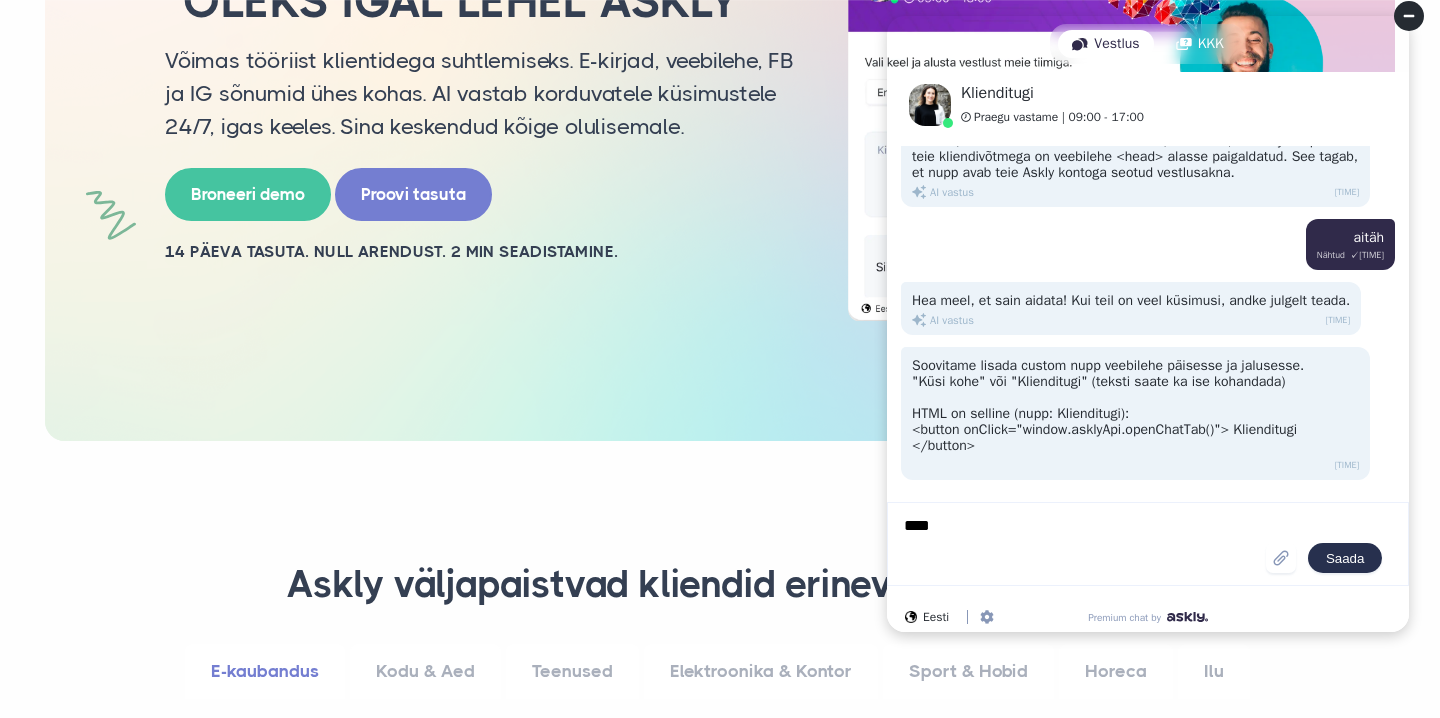 type on "*****" 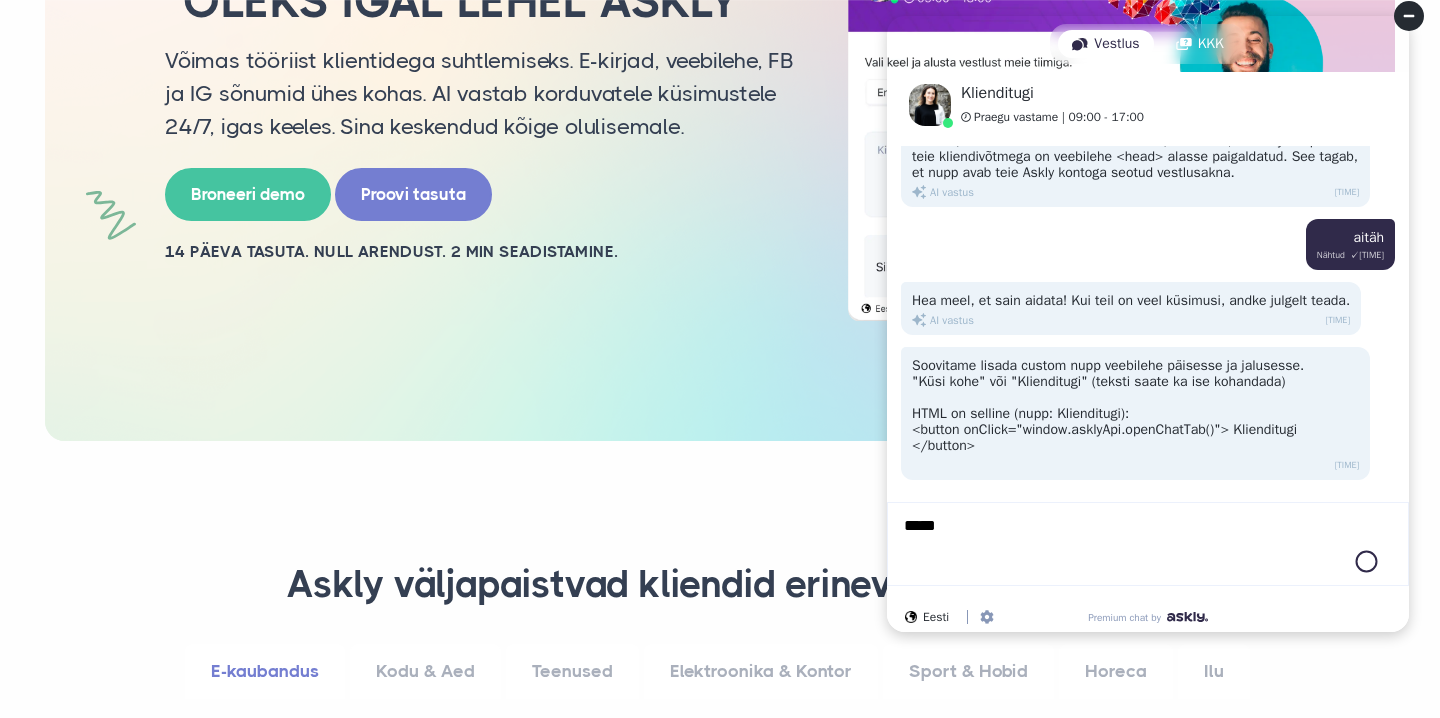 type 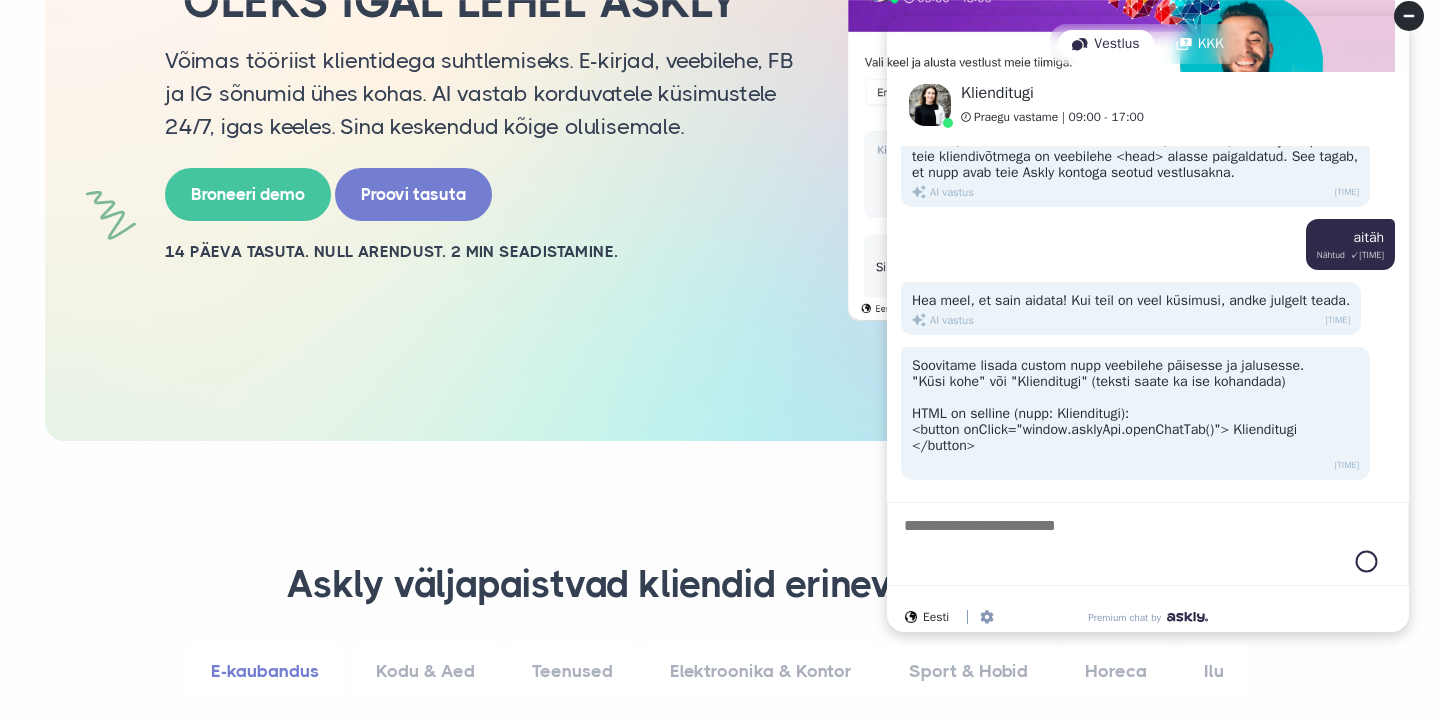 scroll, scrollTop: 929, scrollLeft: 0, axis: vertical 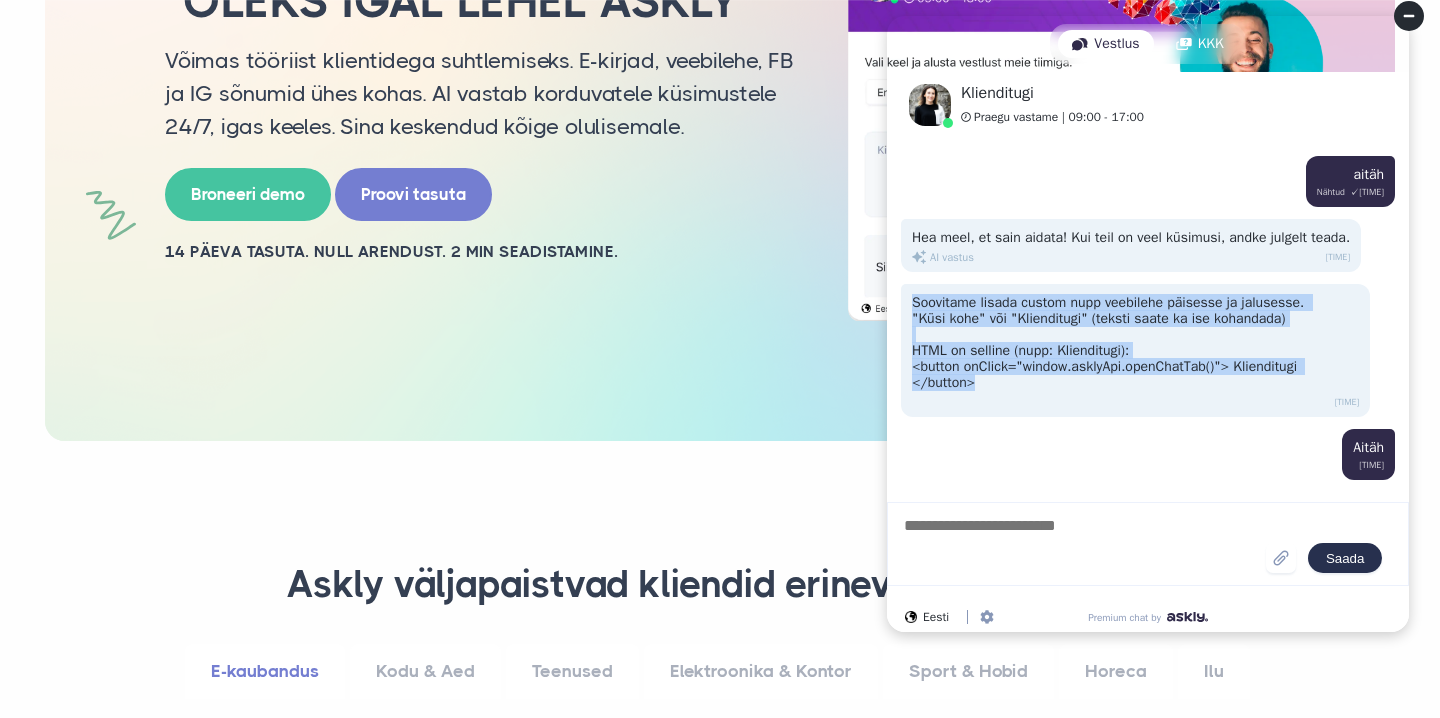 drag, startPoint x: 980, startPoint y: 381, endPoint x: 905, endPoint y: 300, distance: 110.39022 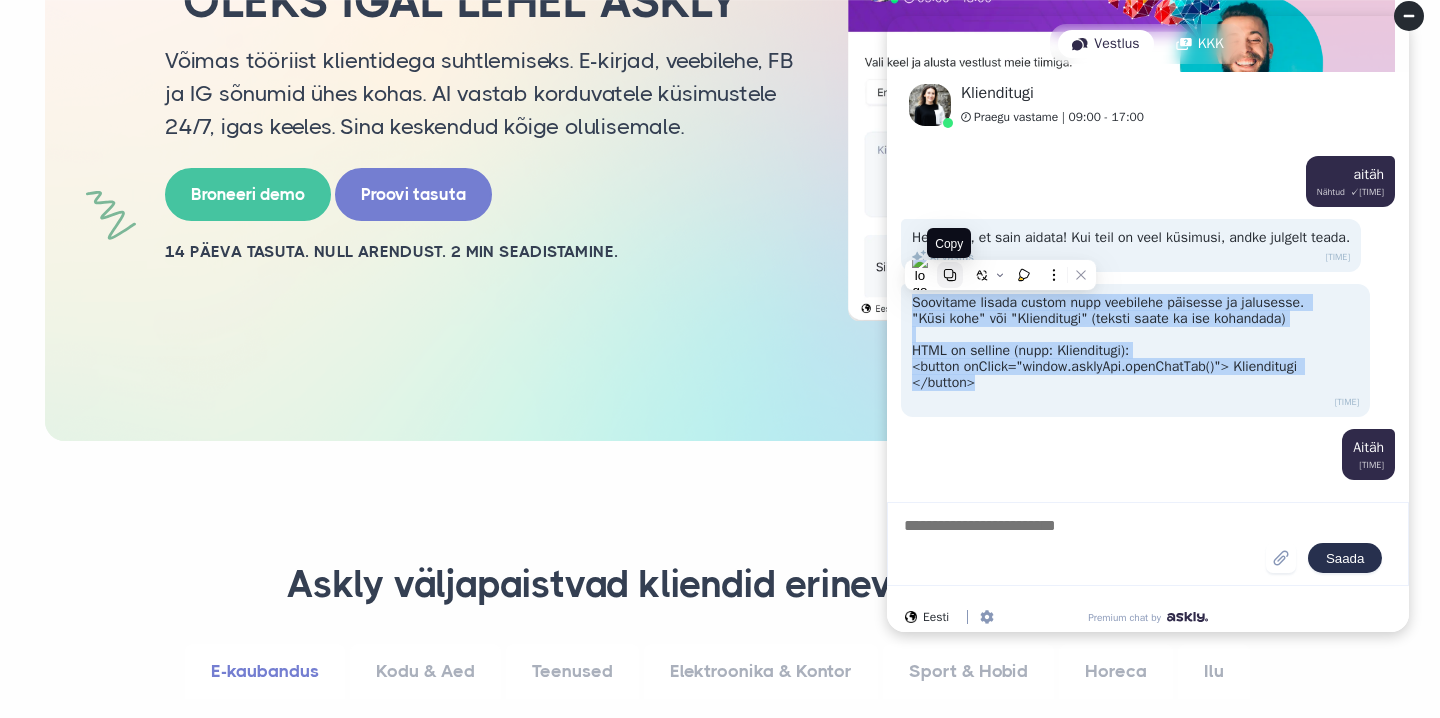 click 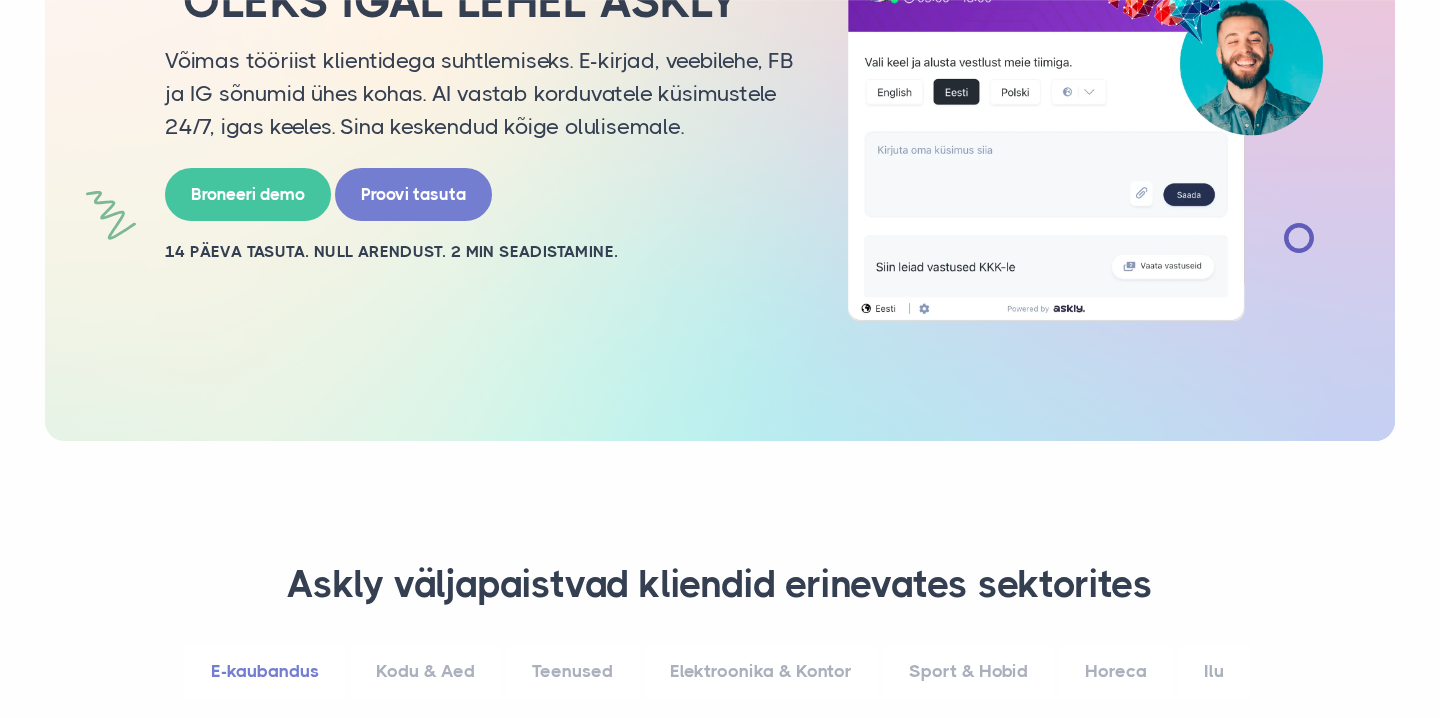 select on "**" 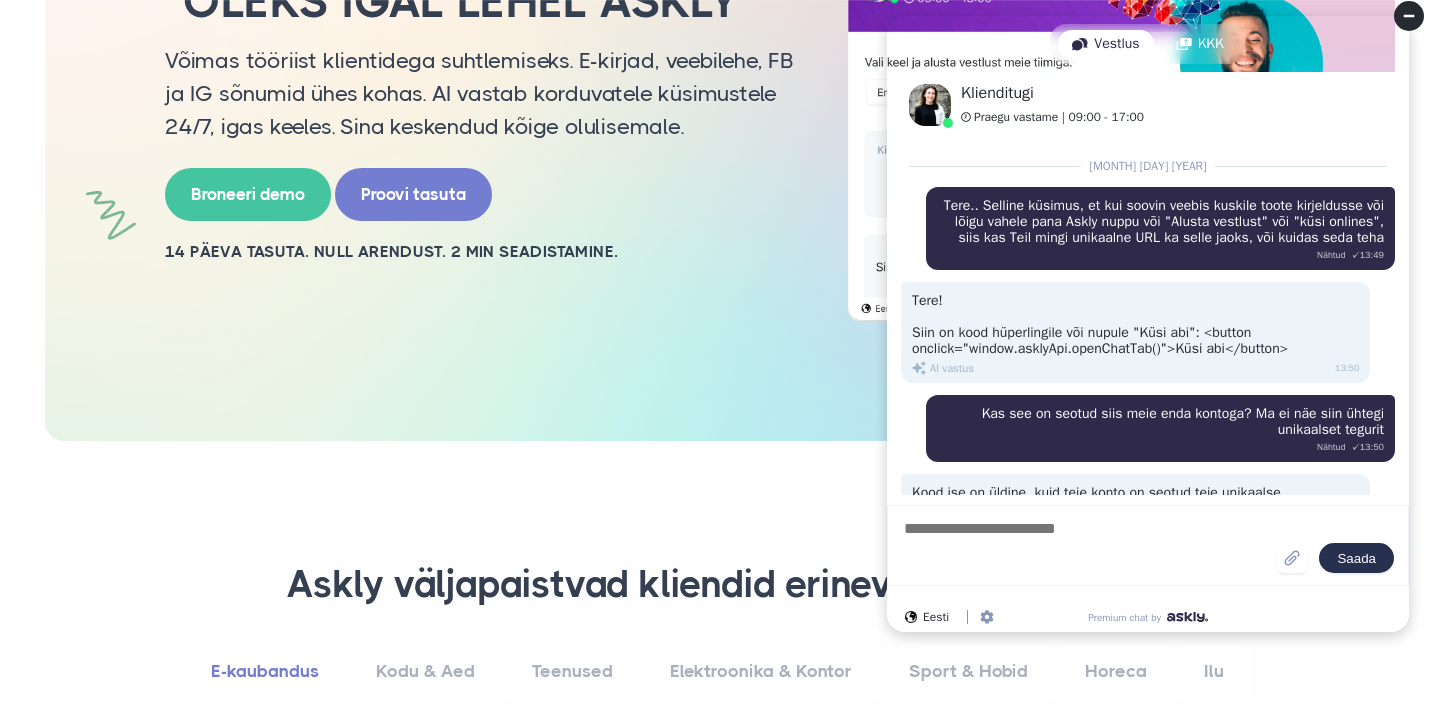 scroll, scrollTop: 0, scrollLeft: 0, axis: both 